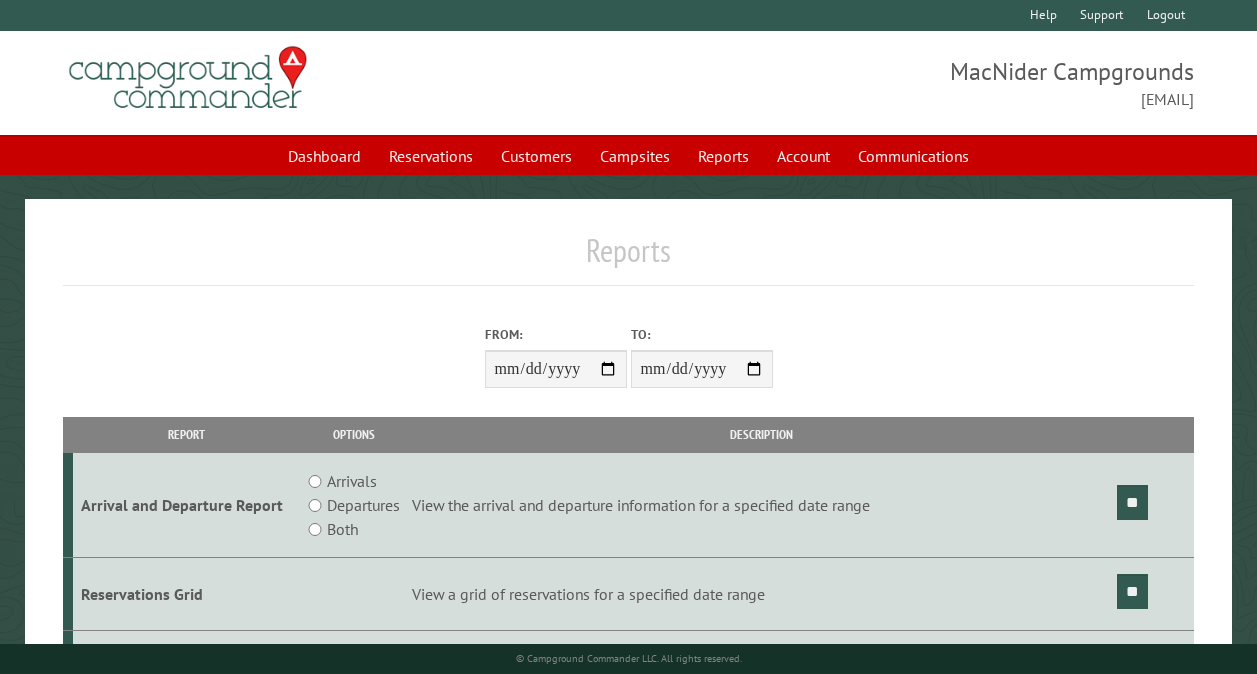 scroll, scrollTop: 0, scrollLeft: 0, axis: both 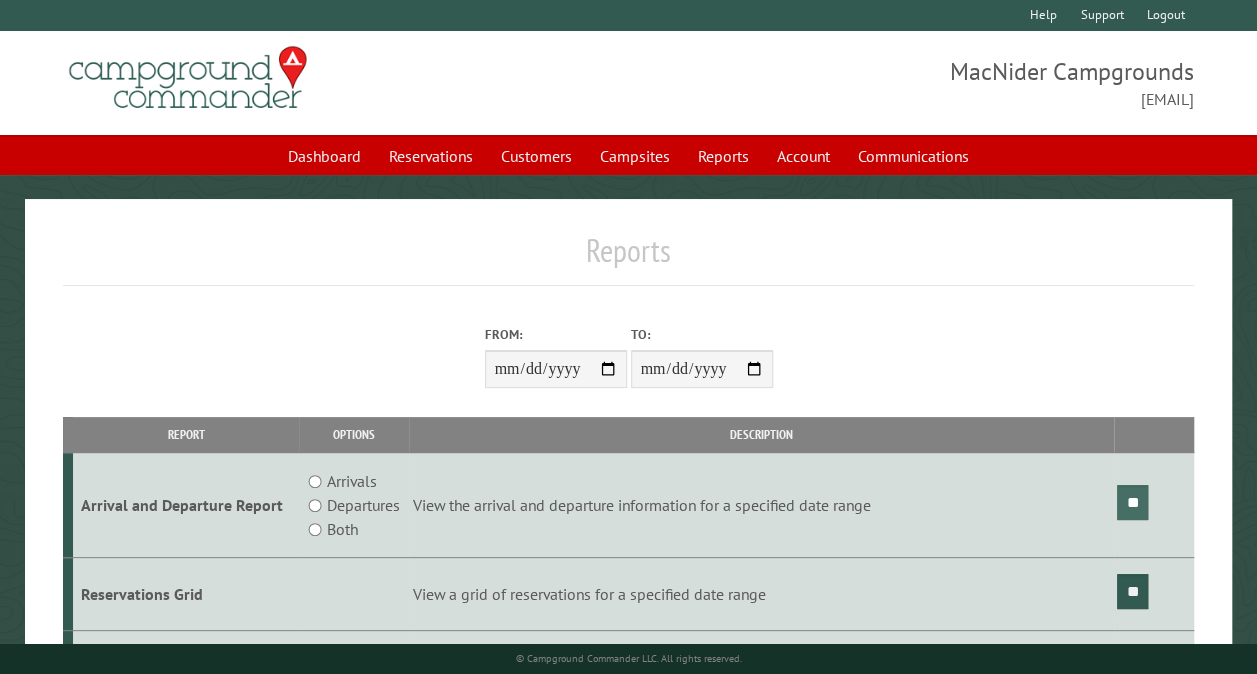 click on "**" at bounding box center [1132, 502] 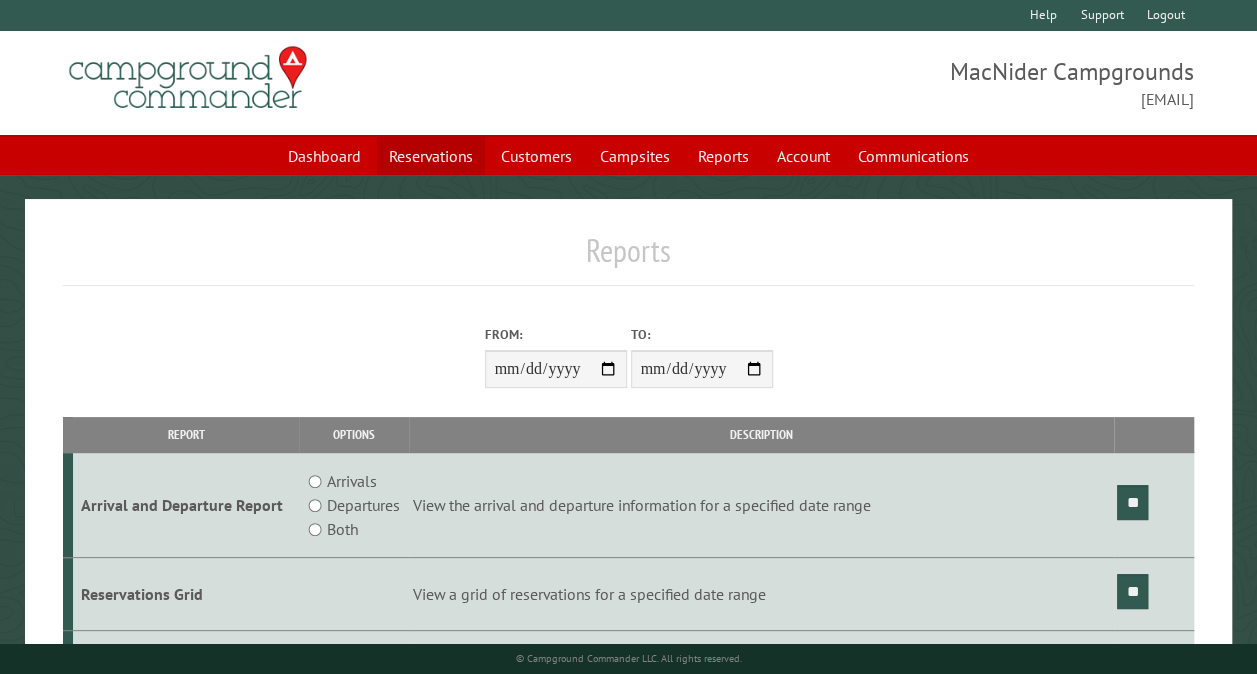 click on "Reservations" at bounding box center [431, 156] 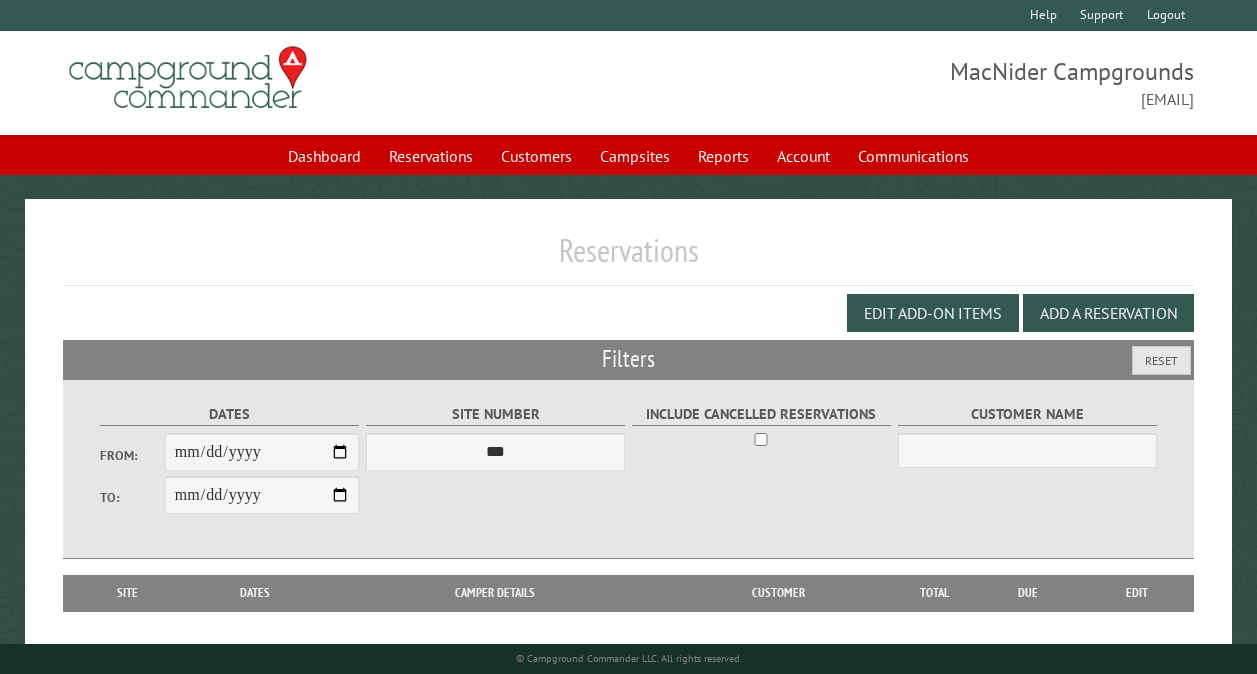 scroll, scrollTop: 0, scrollLeft: 0, axis: both 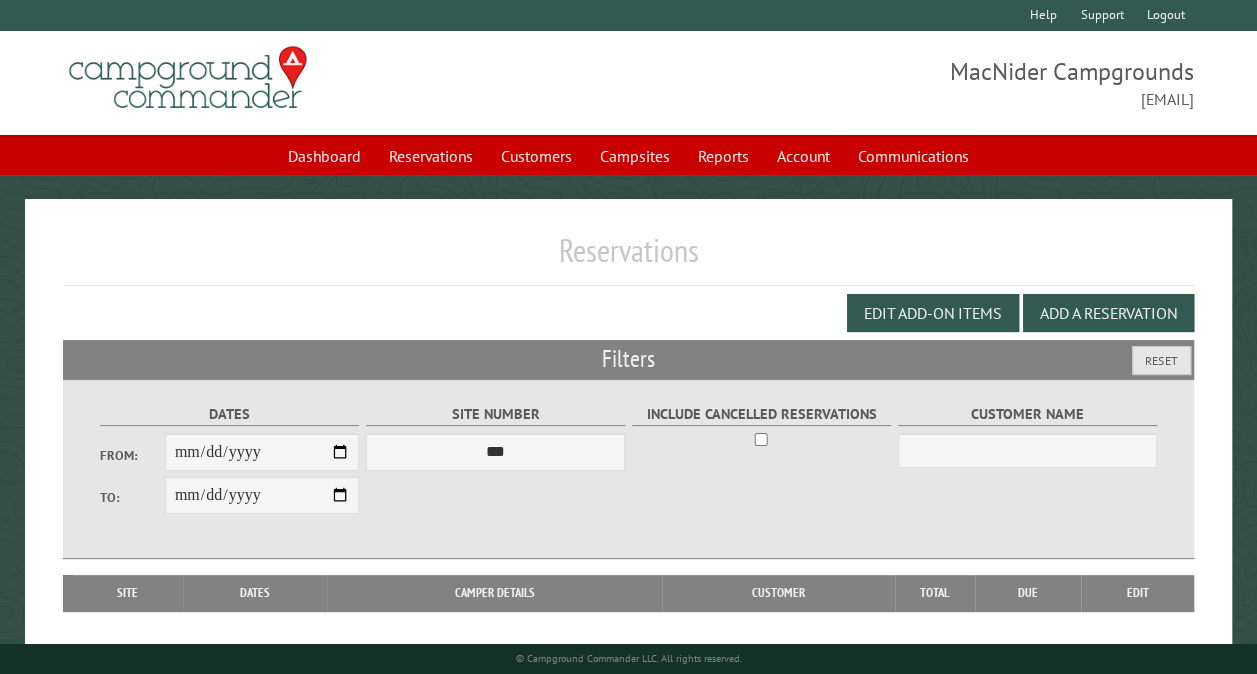 click on "From:" at bounding box center (262, 452) 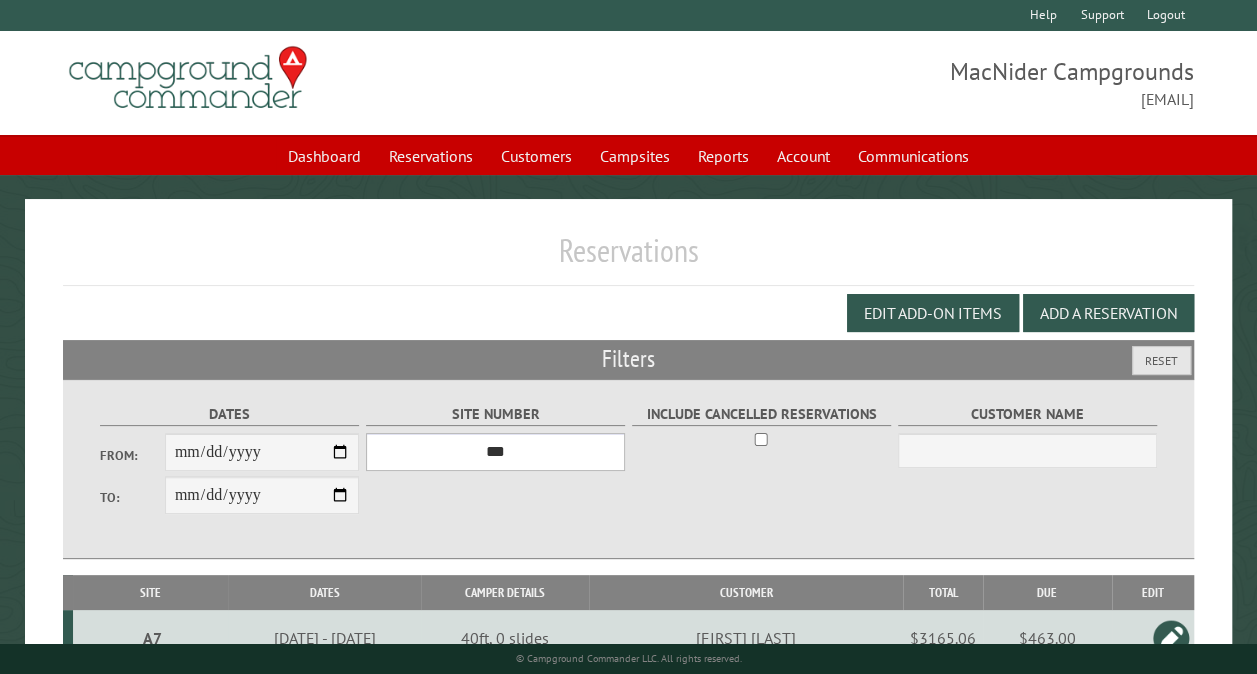 click on "*** ** ** ** ** ** ** ** ** ** *** *** *** *** ** ** ** ** ** ** ** ** ** *** *** ** ** ** ** ** ** ********* ** ** ** ** ** ** ** ** ** *** *** *** *** *** *** ** ** ** ** ** ** ** ** ** *** *** *** *** *** *** ** ** ** ** ** ** ** ** ** ** ** ** ** ** ** ** ** ** ** ** ** ** ** ** *** *** *** *** *** ***" at bounding box center (495, 452) 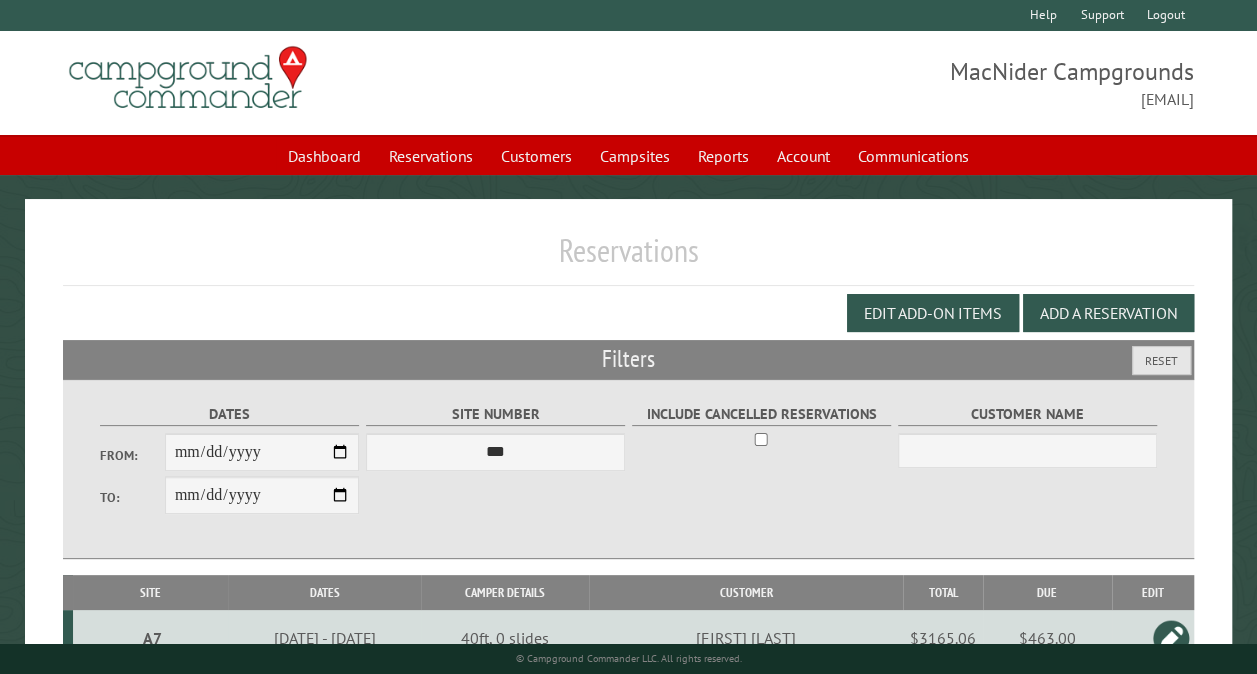 click on "Reservations" at bounding box center (628, 258) 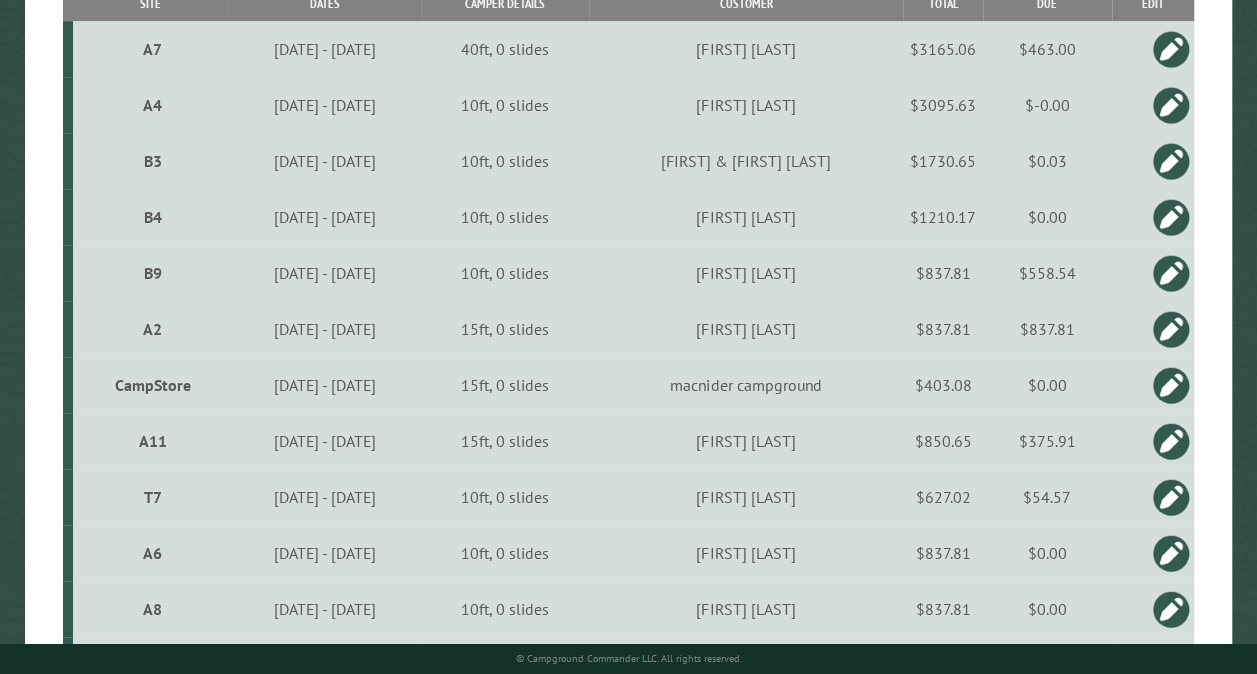 click on "CampStore" at bounding box center (153, 385) 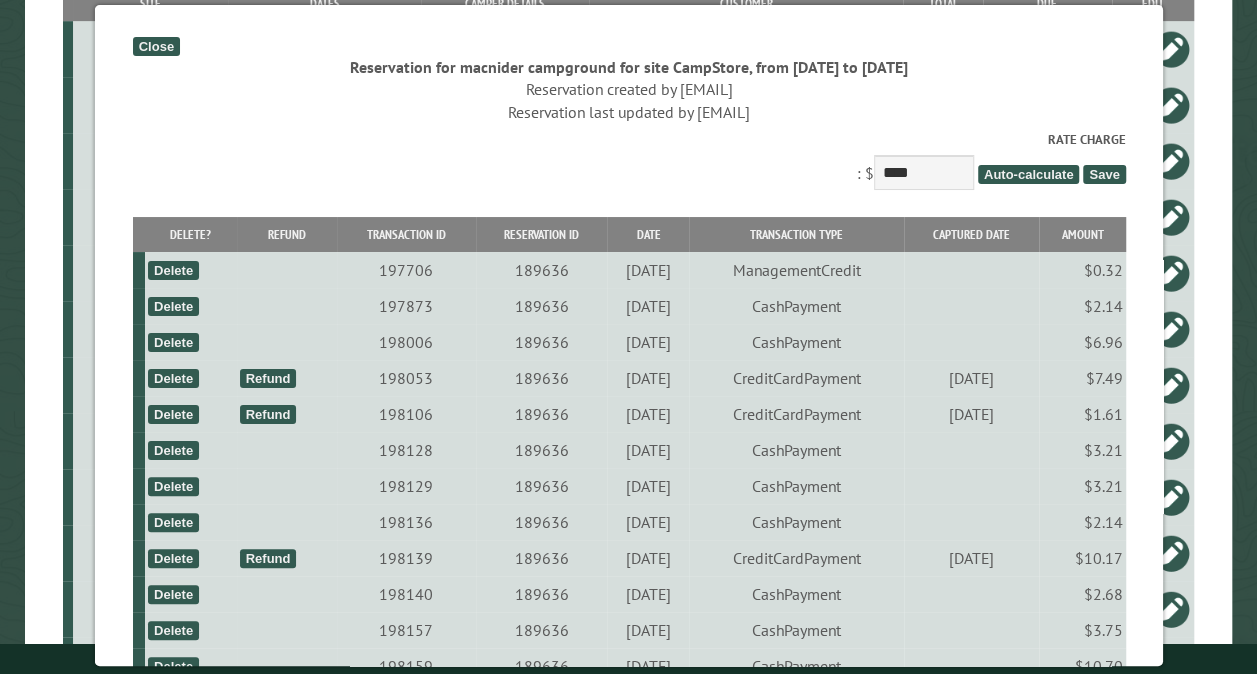 scroll, scrollTop: 578, scrollLeft: 0, axis: vertical 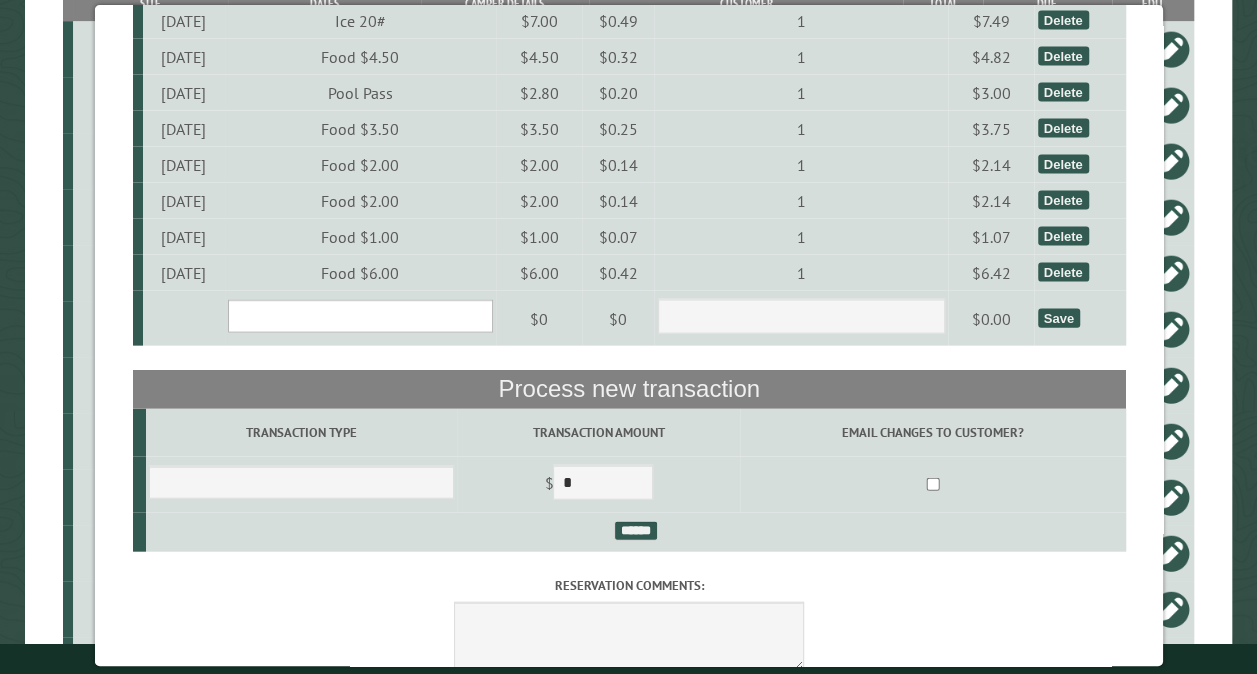 click on "**********" at bounding box center (359, 316) 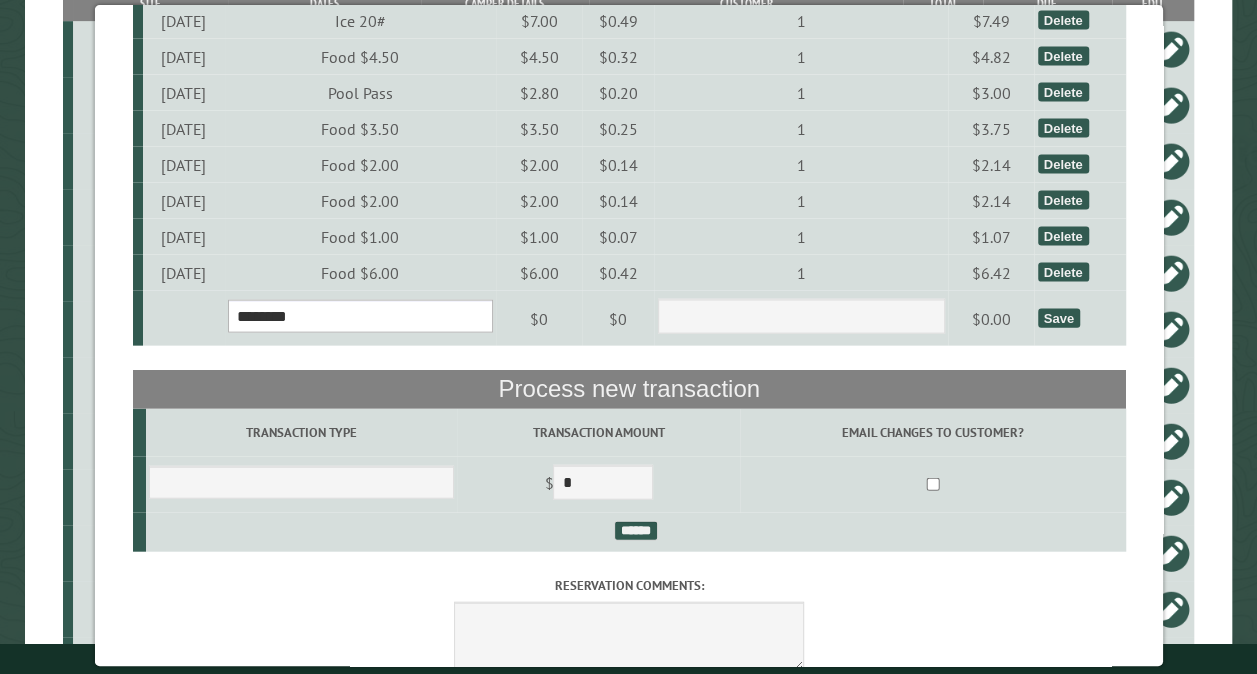 click on "**********" at bounding box center (359, 316) 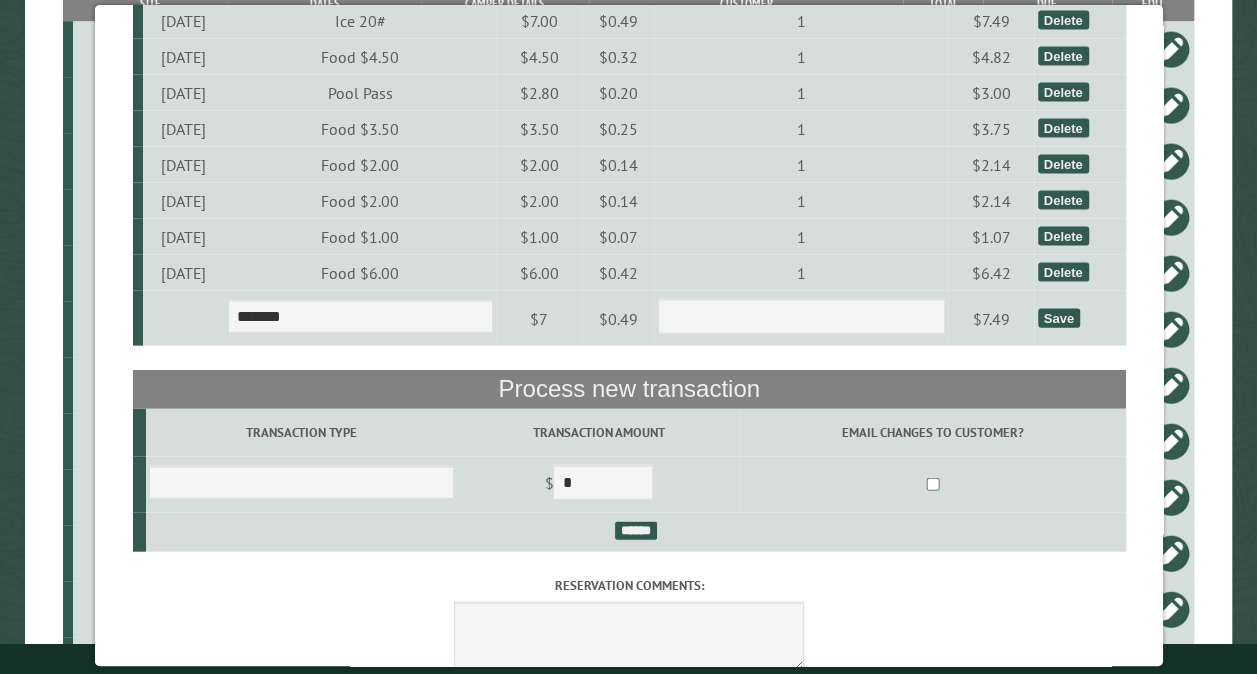 click on "Save" at bounding box center [1058, 318] 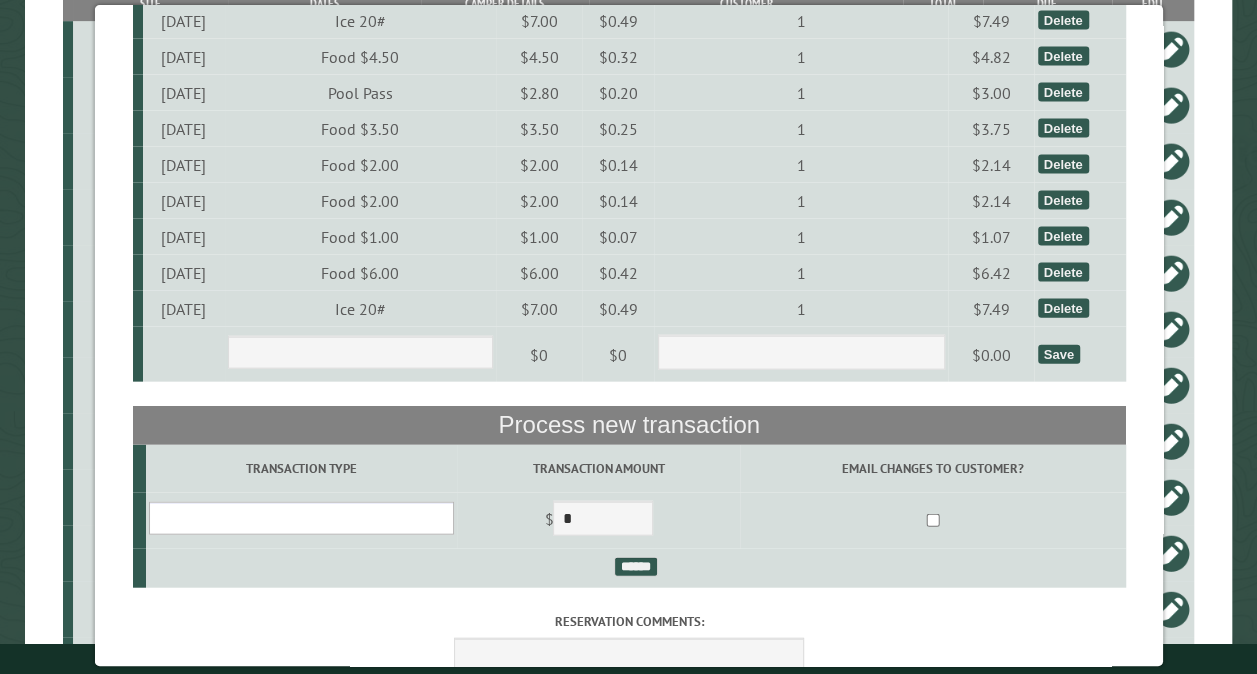 click on "**********" at bounding box center (300, 518) 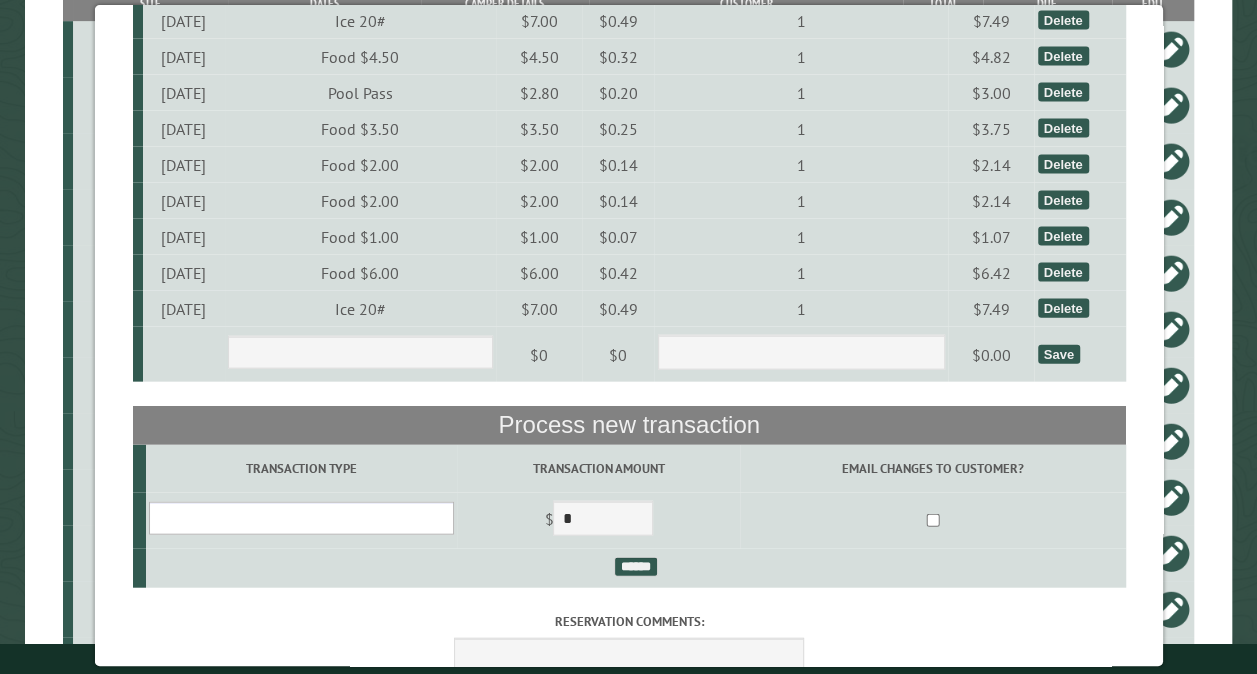 select on "*" 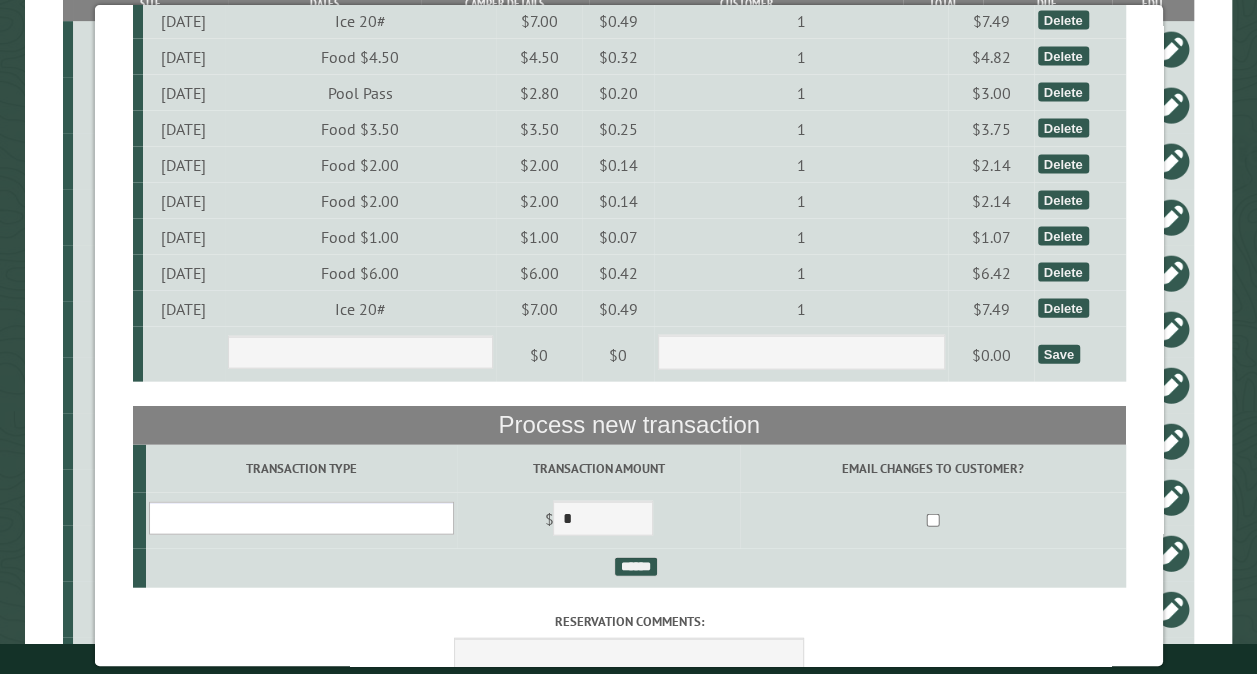 click on "**********" at bounding box center (300, 518) 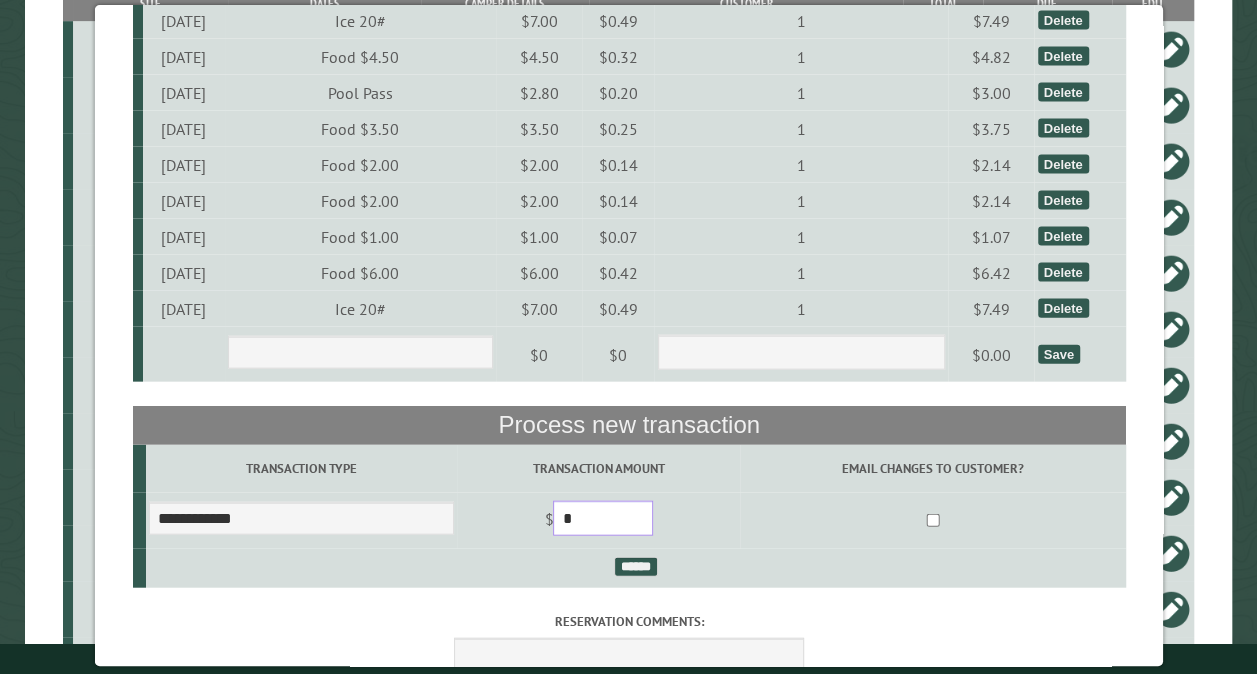 click on "*" at bounding box center [603, 518] 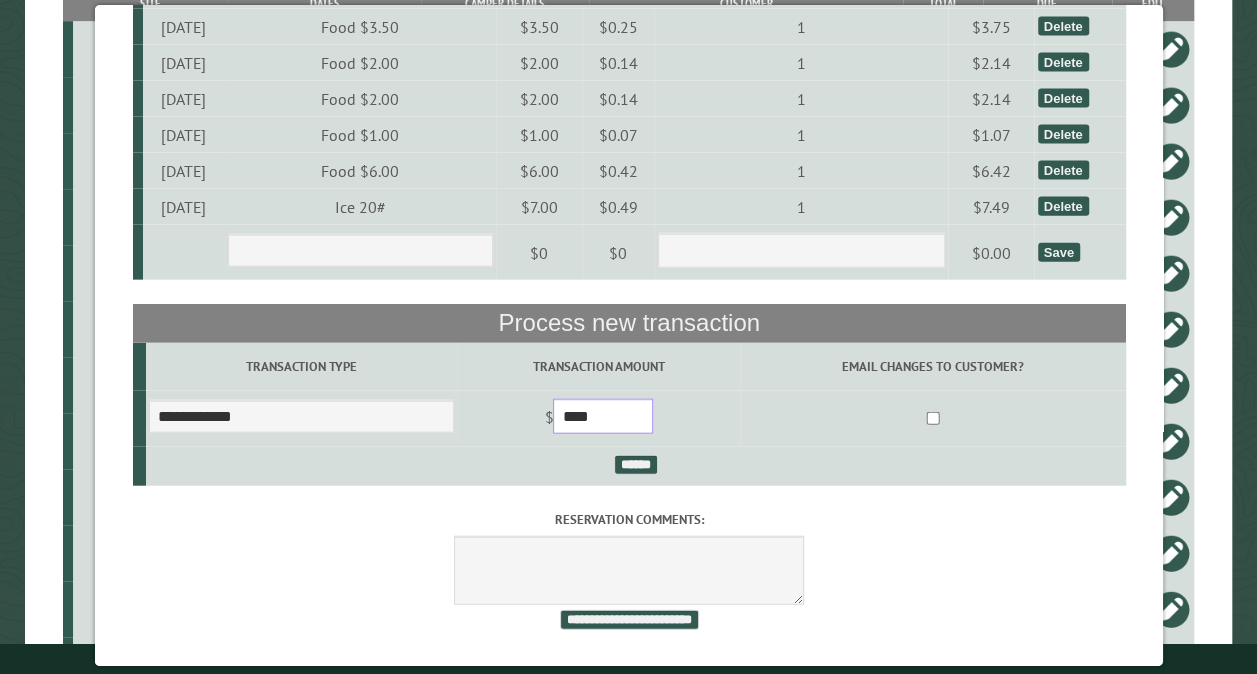 scroll, scrollTop: 6020, scrollLeft: 0, axis: vertical 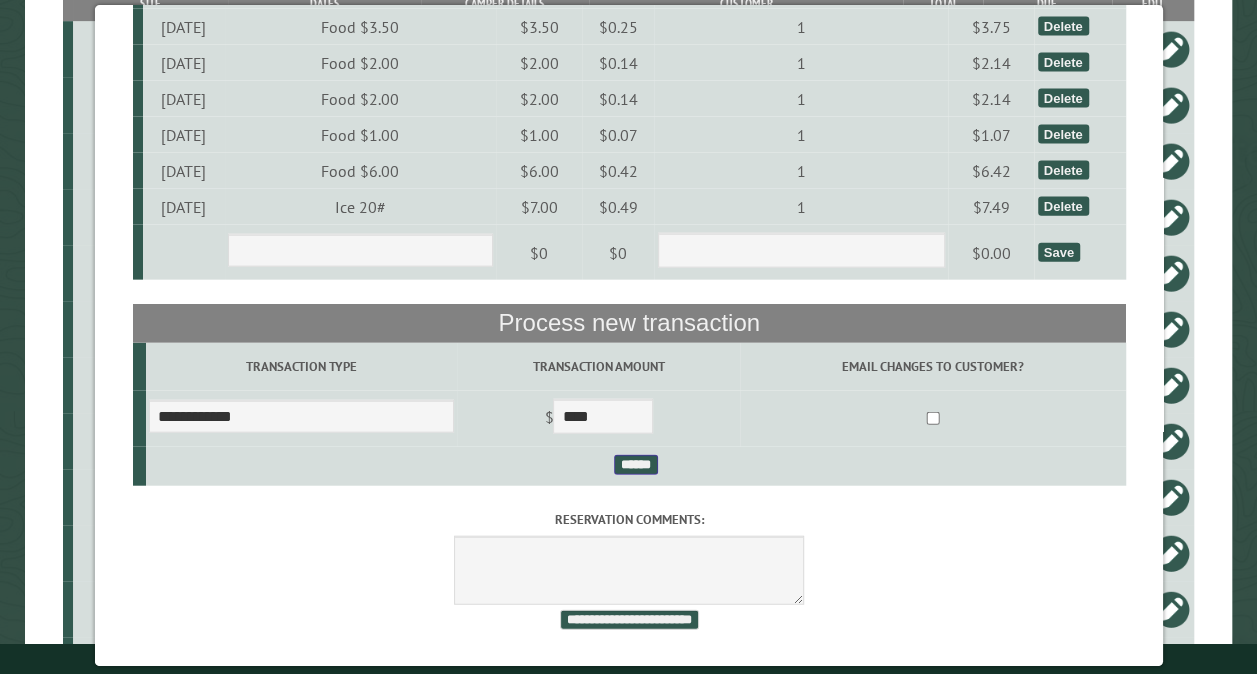 click on "******" at bounding box center (635, 465) 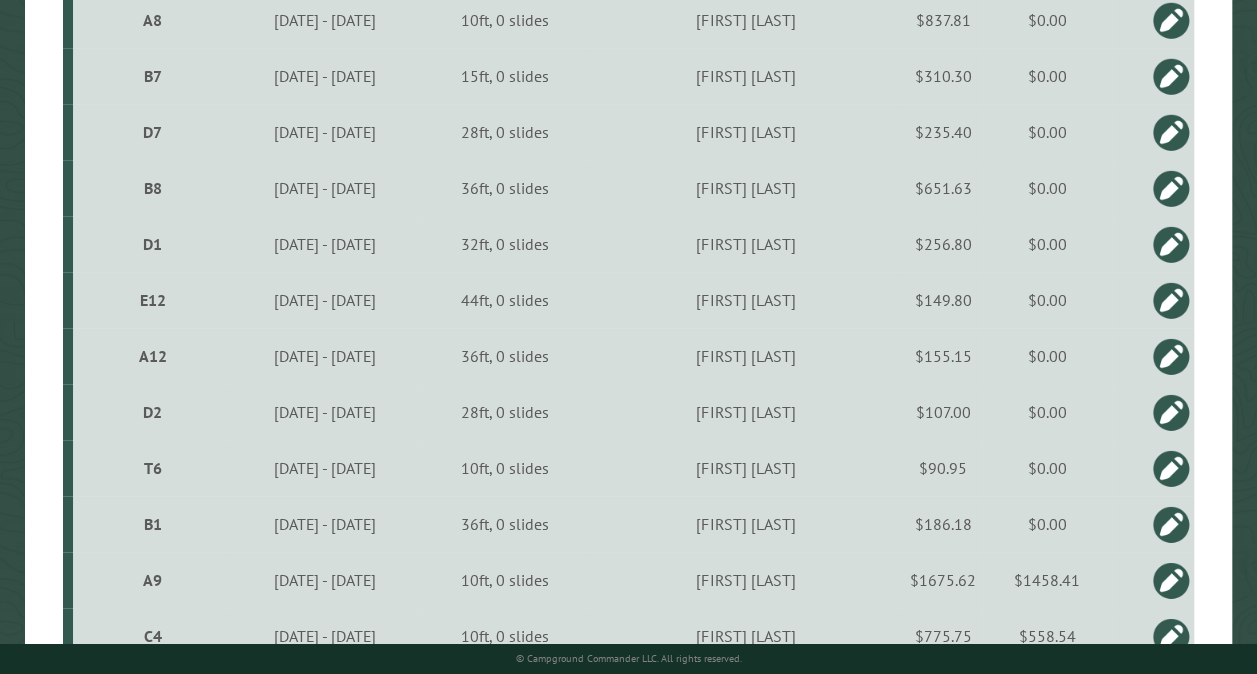 scroll, scrollTop: 1768, scrollLeft: 0, axis: vertical 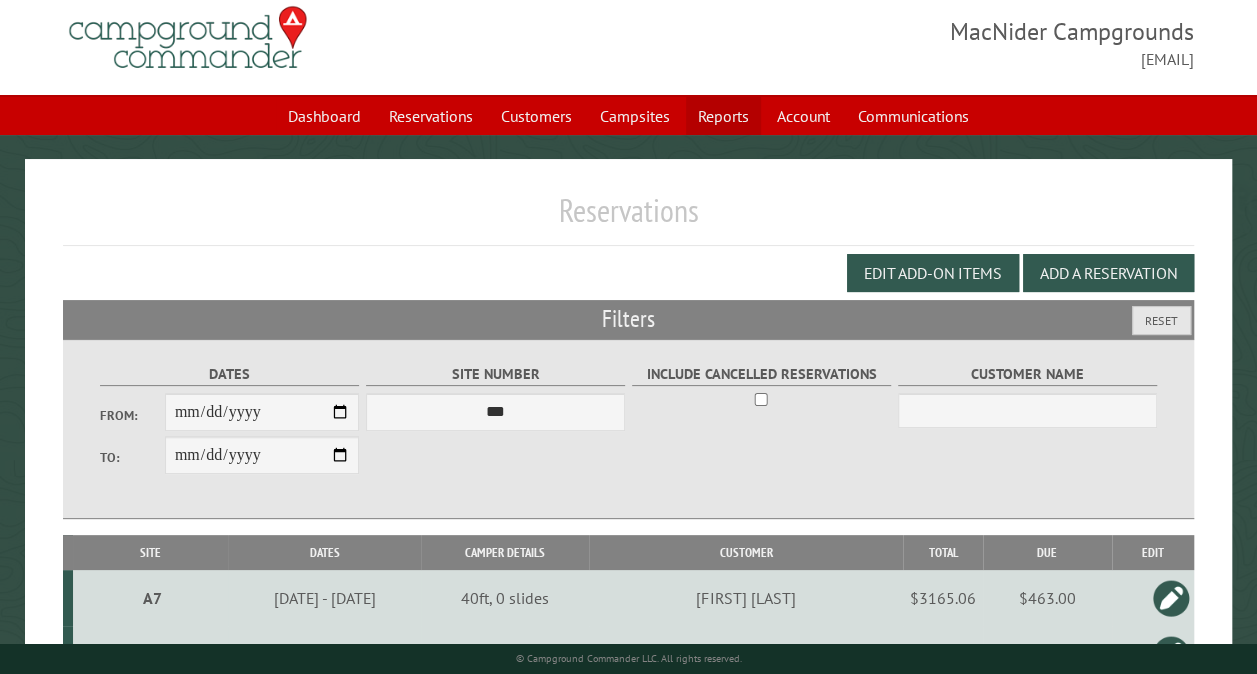 click on "Reports" at bounding box center [723, 116] 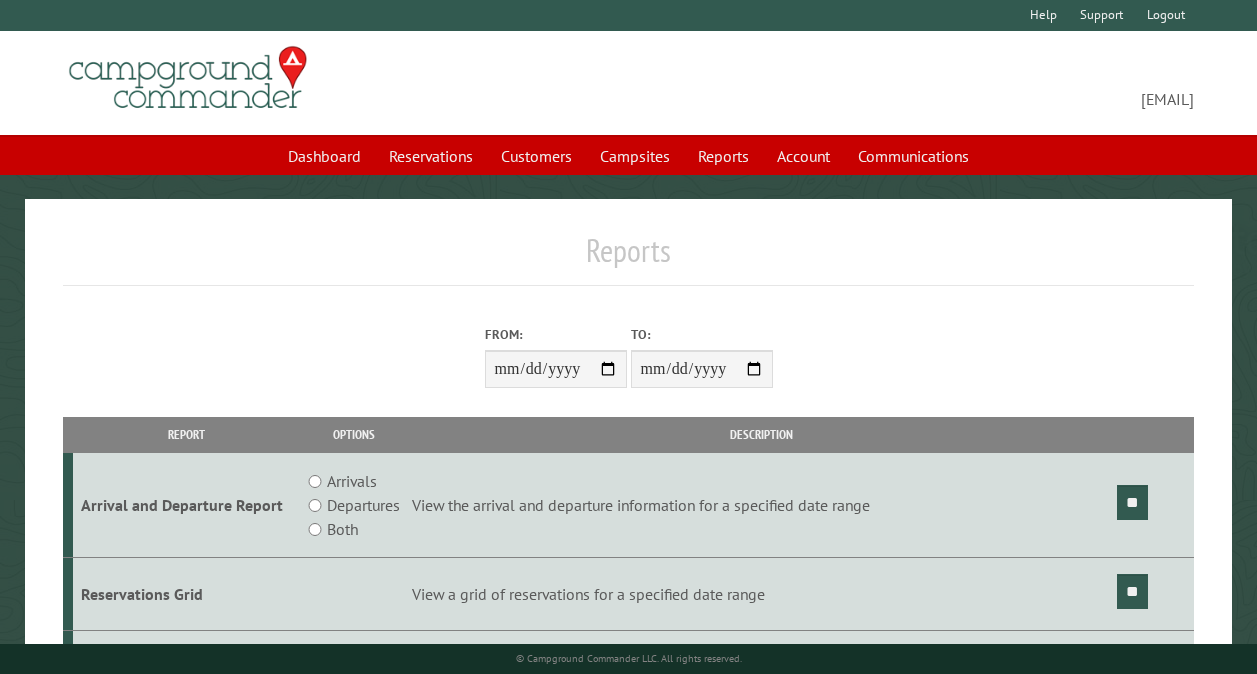 scroll, scrollTop: 0, scrollLeft: 0, axis: both 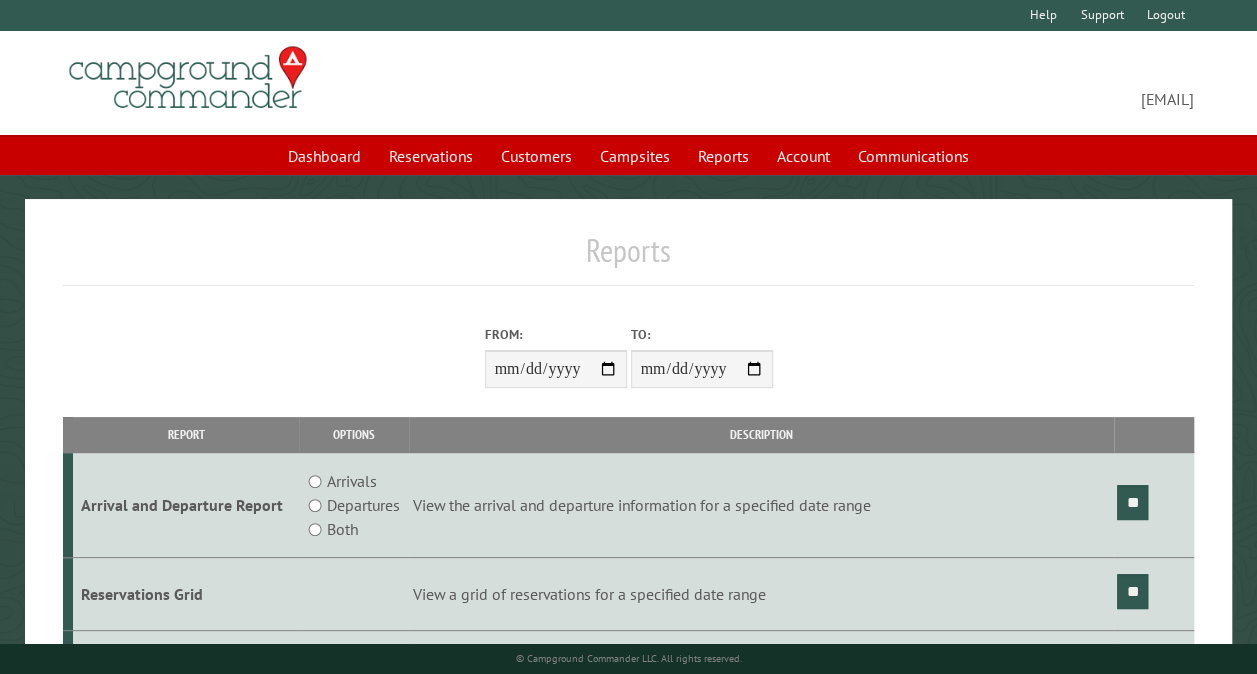 click on "From:" at bounding box center (556, 369) 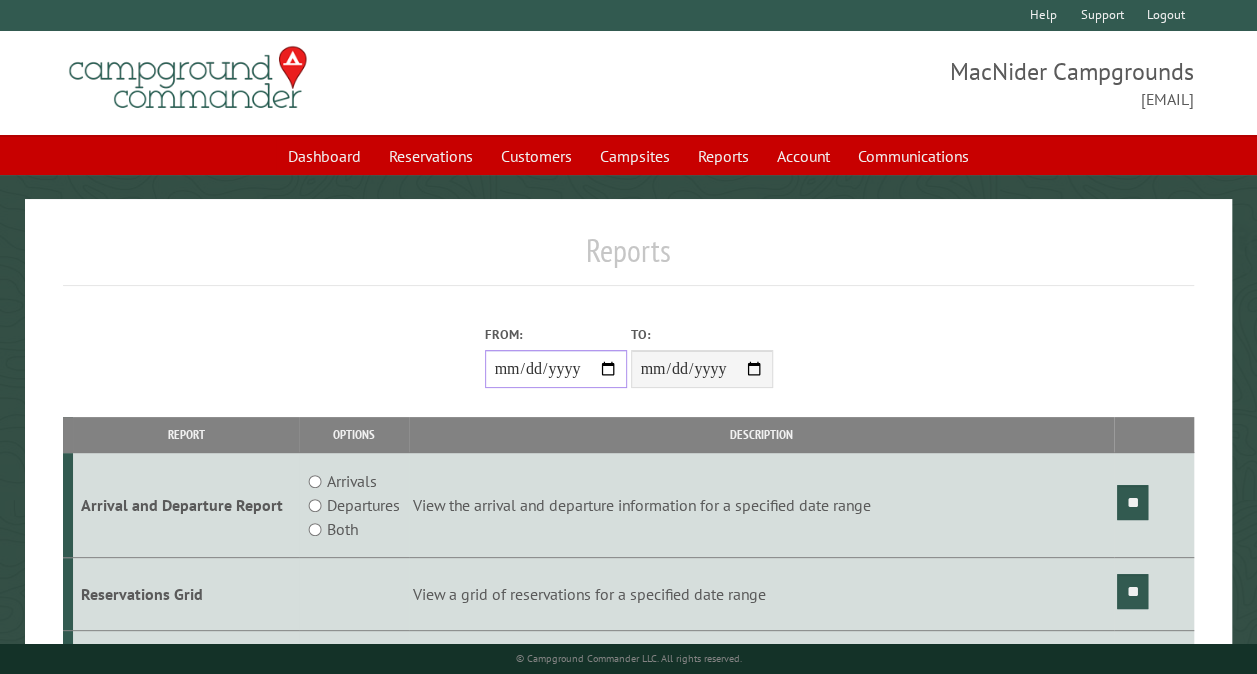 type on "**********" 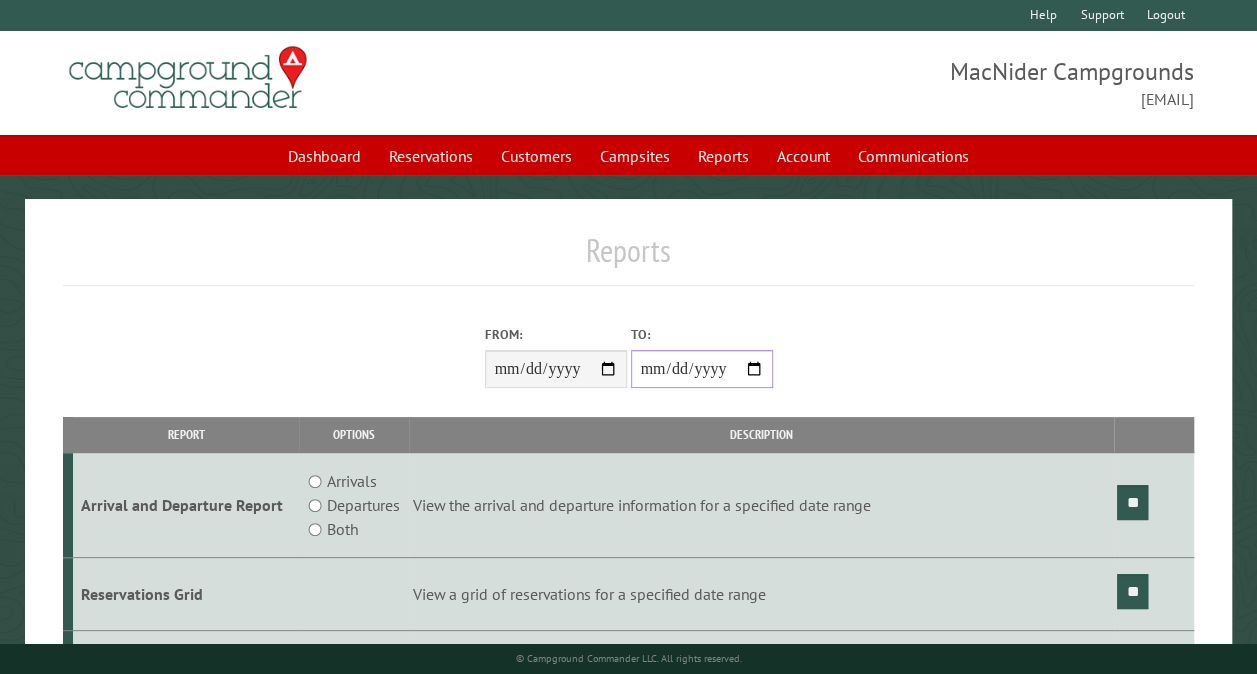 click on "**********" at bounding box center [702, 369] 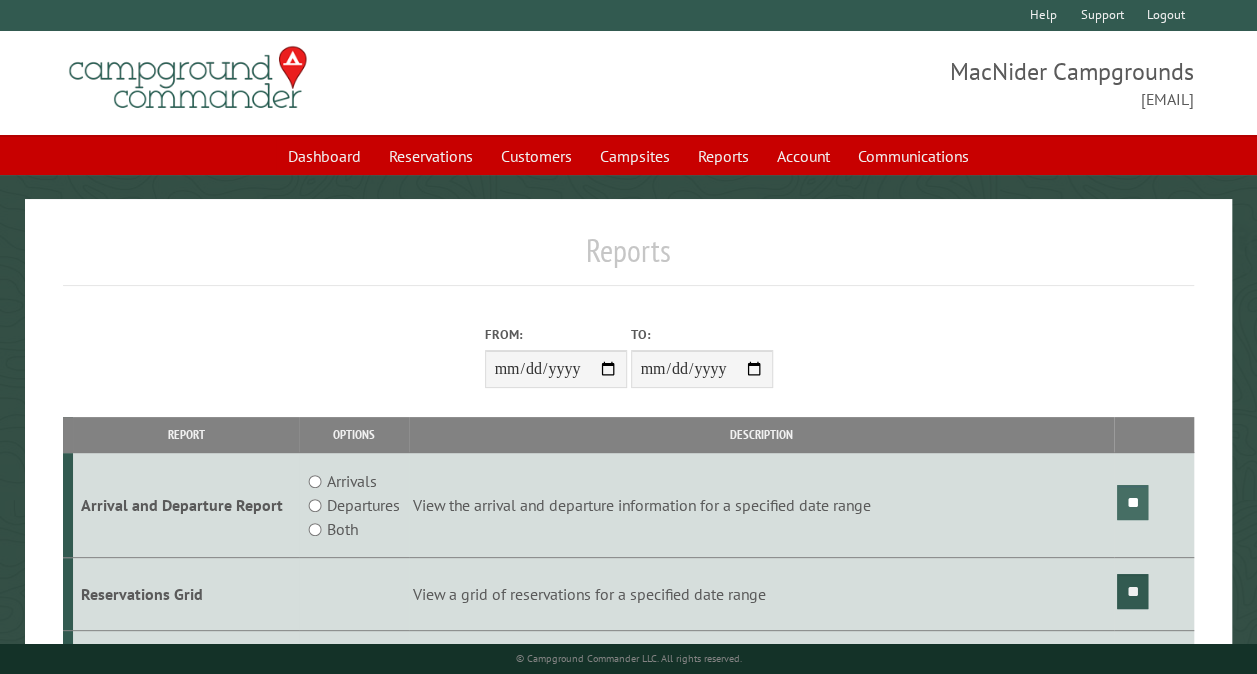 click on "**" at bounding box center [1132, 502] 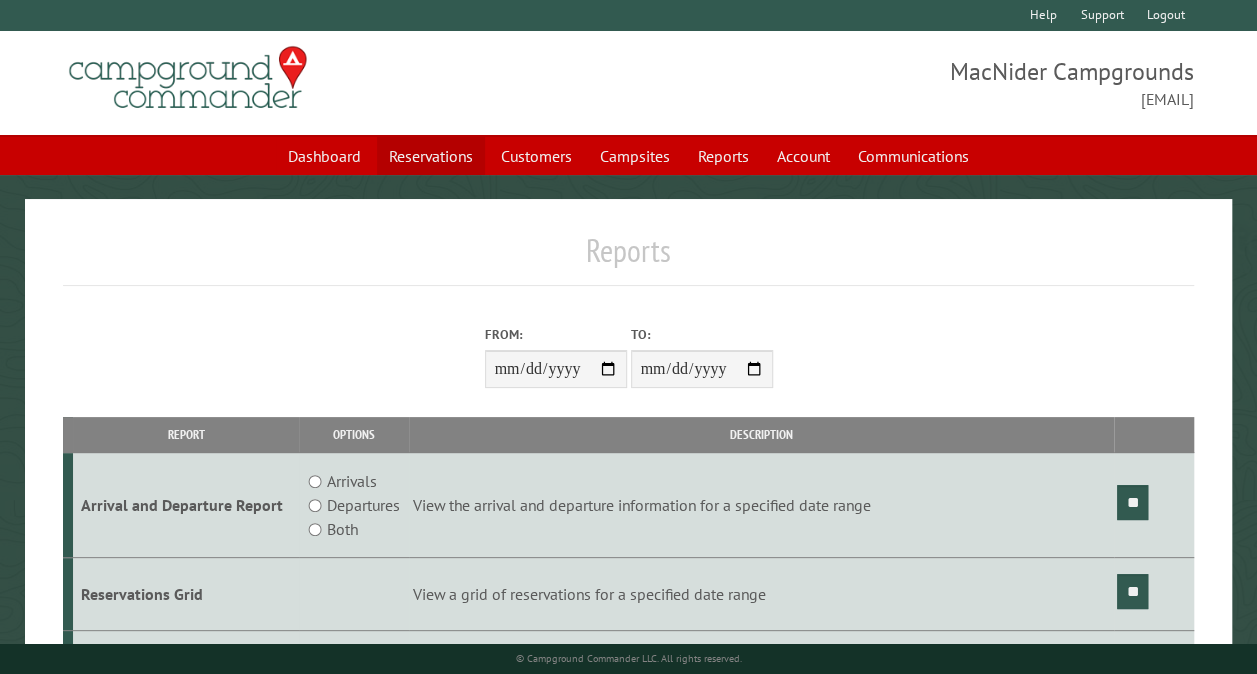 click on "Reservations" at bounding box center (431, 156) 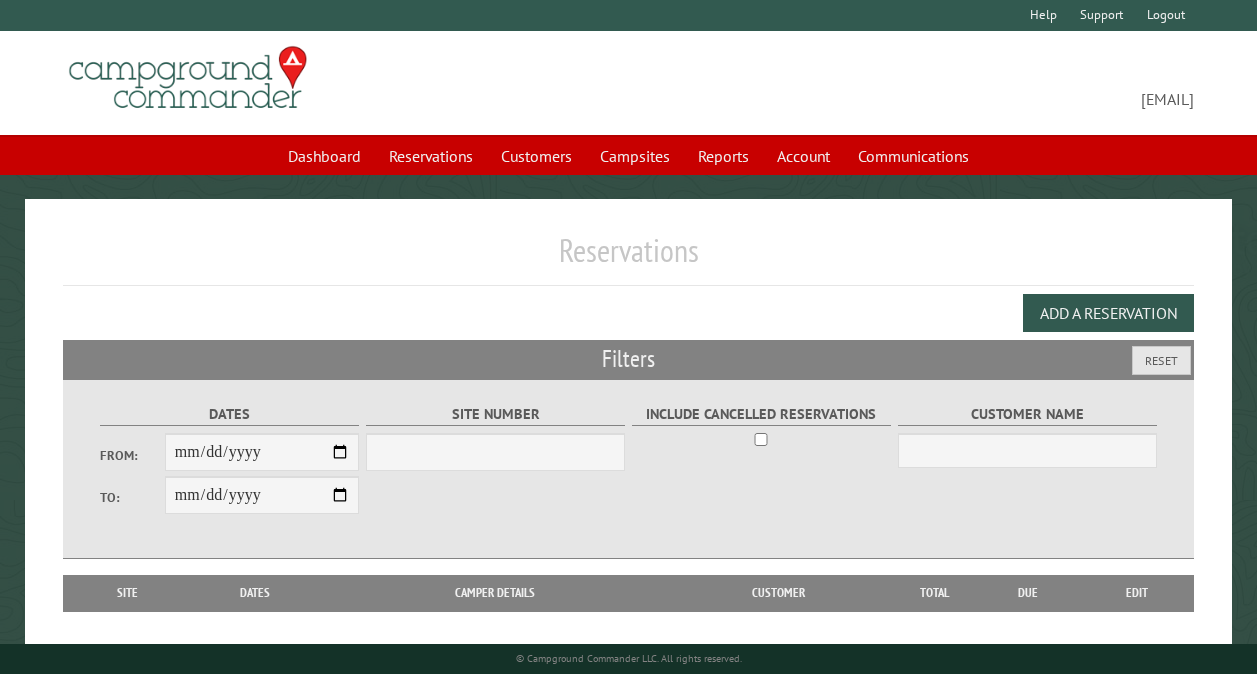 scroll, scrollTop: 0, scrollLeft: 0, axis: both 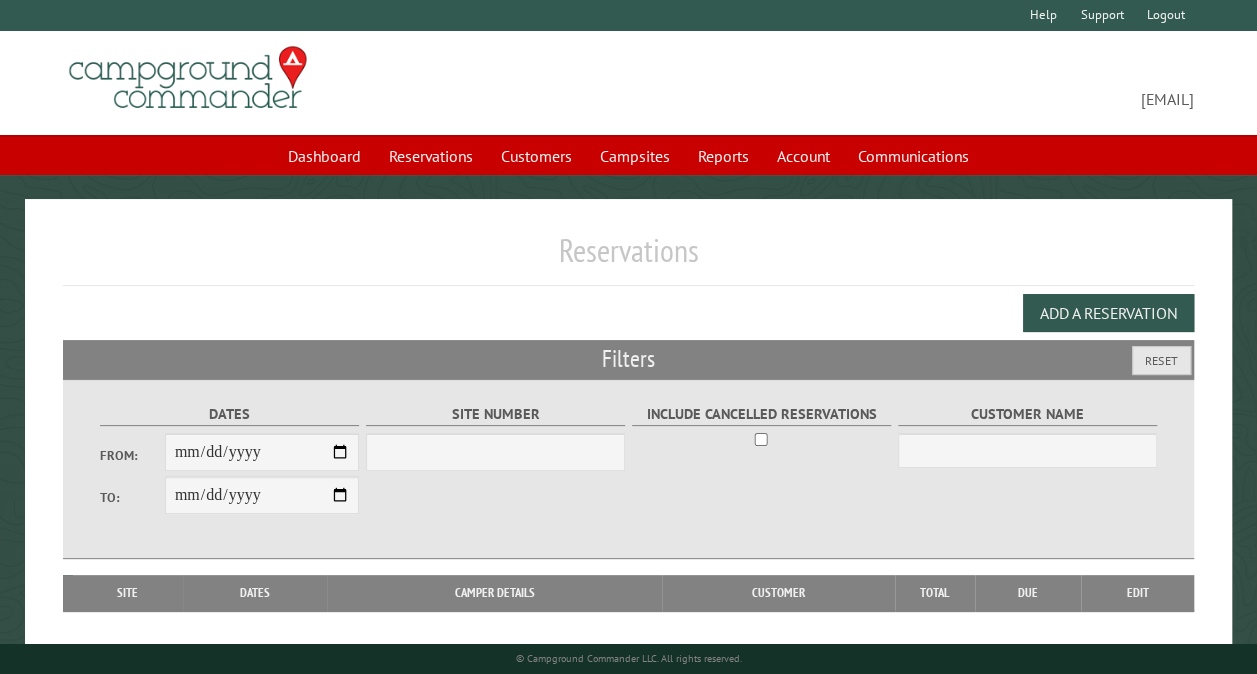 select on "***" 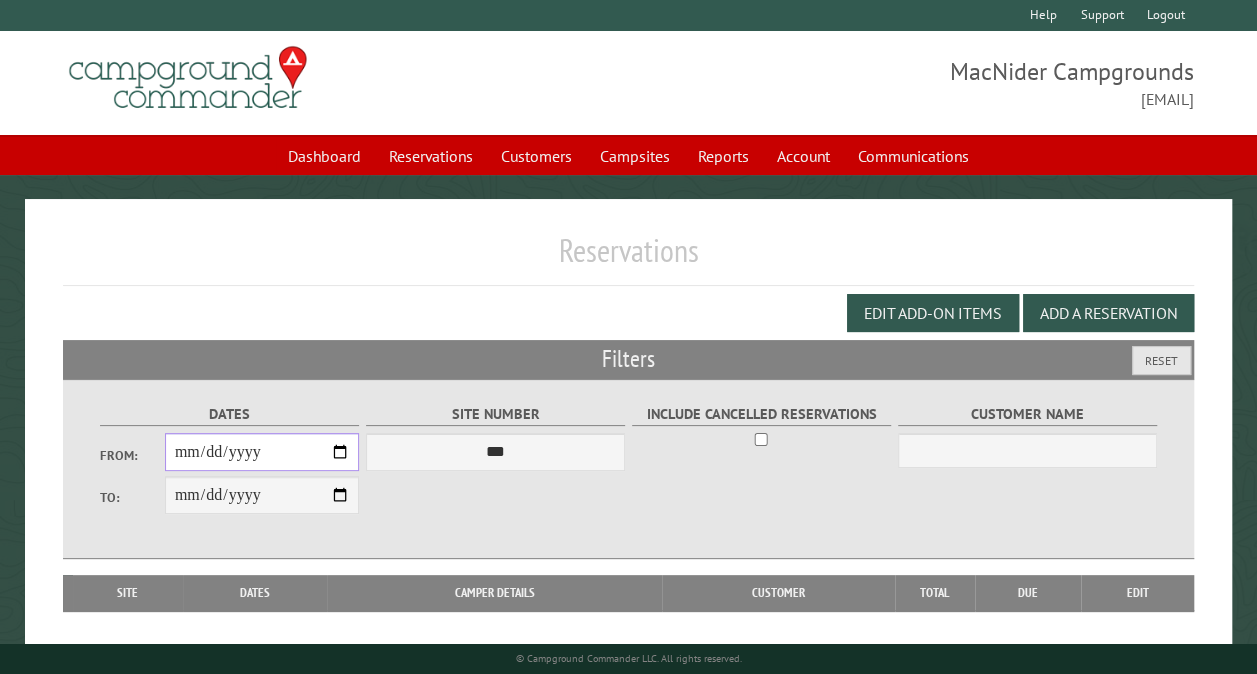 click on "From:" at bounding box center [262, 452] 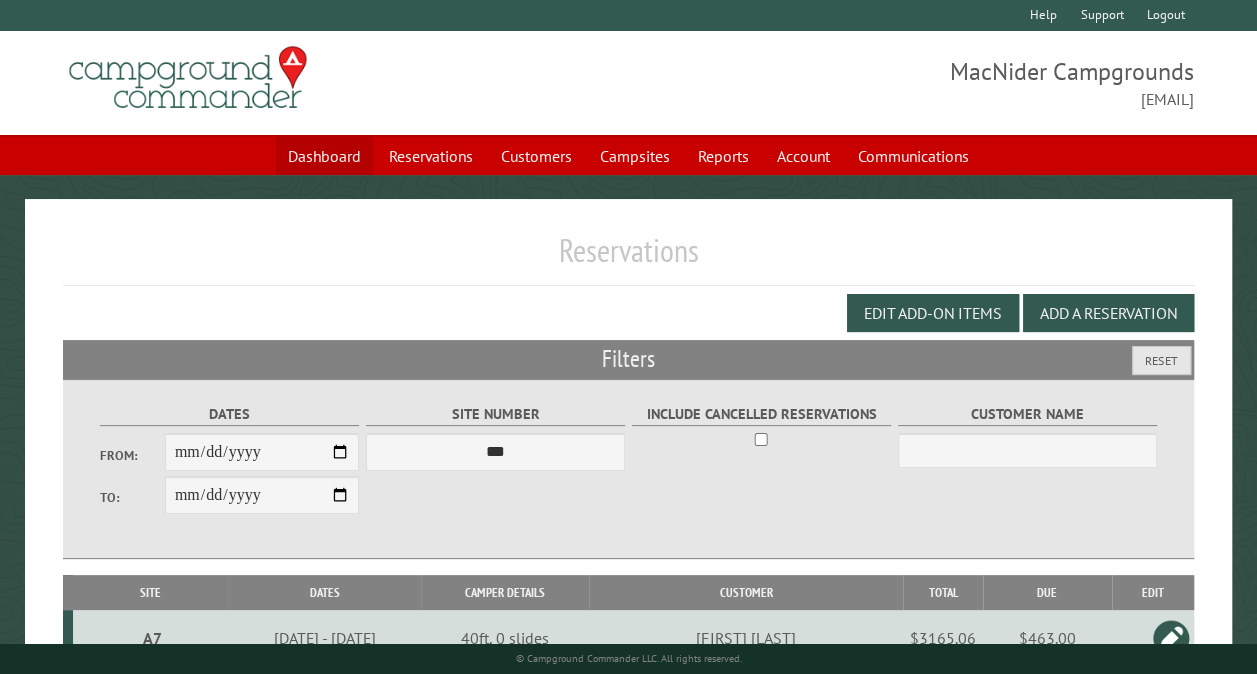 click on "Dashboard" at bounding box center (324, 156) 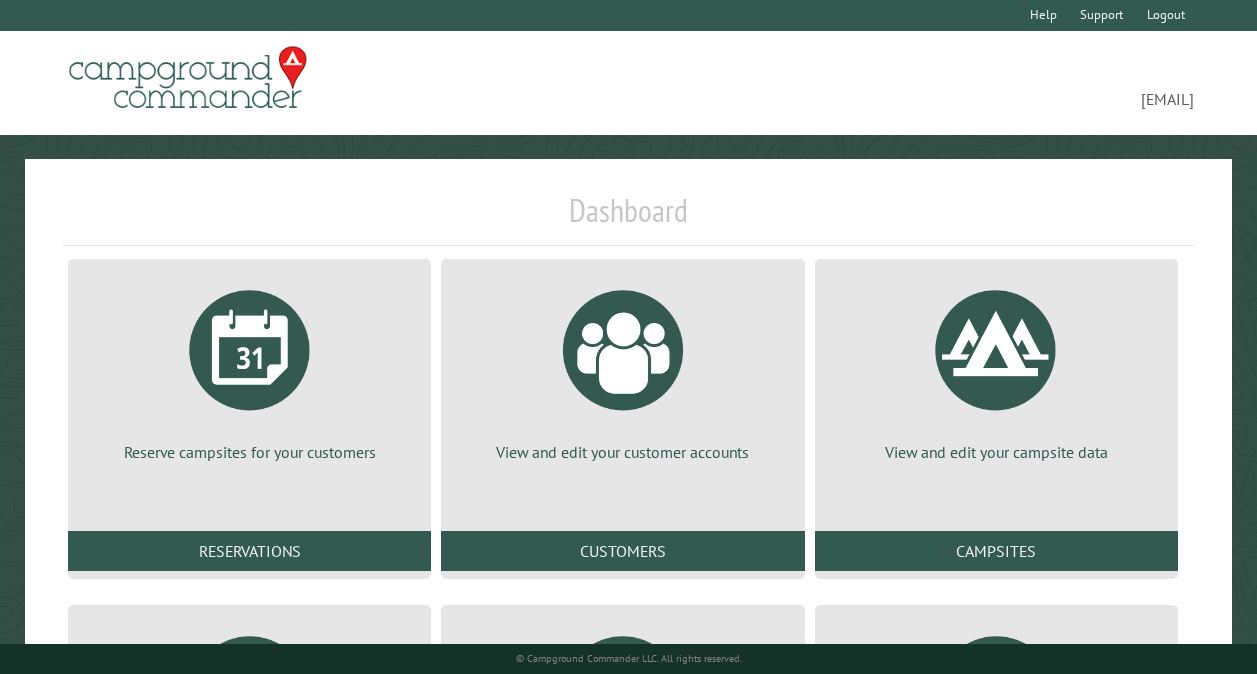 scroll, scrollTop: 0, scrollLeft: 0, axis: both 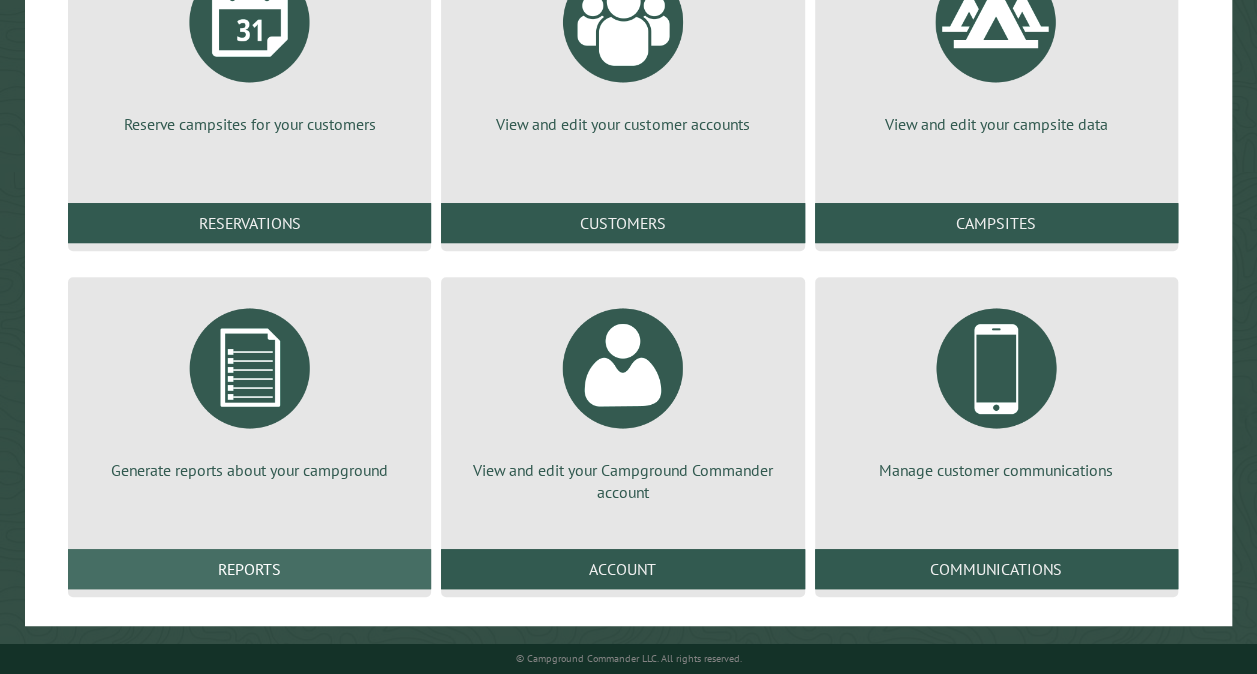 click on "Reports" at bounding box center (249, 569) 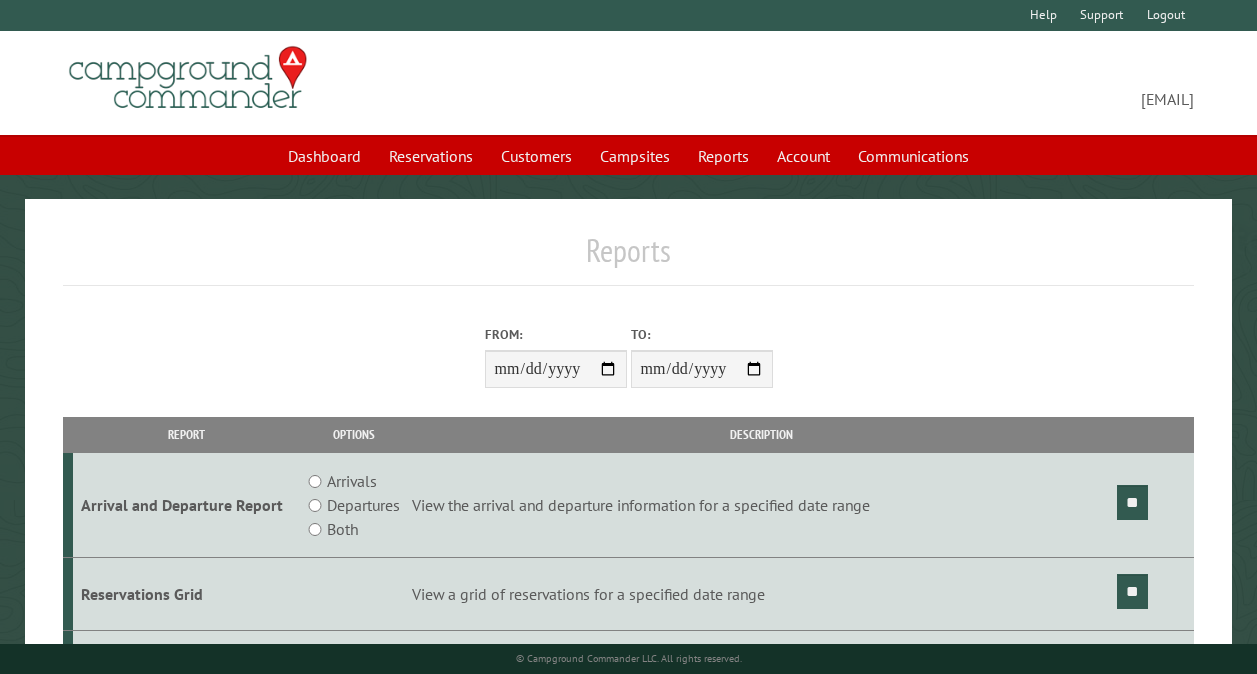 scroll, scrollTop: 0, scrollLeft: 0, axis: both 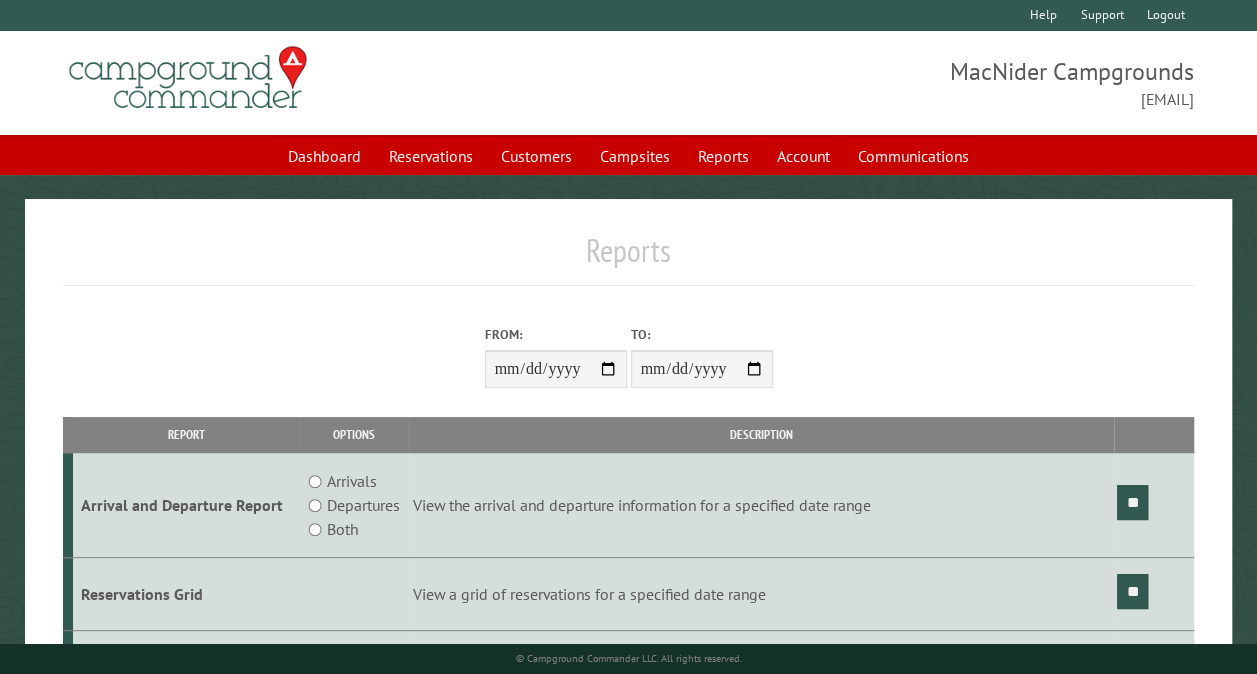 click on "From:" at bounding box center (556, 369) 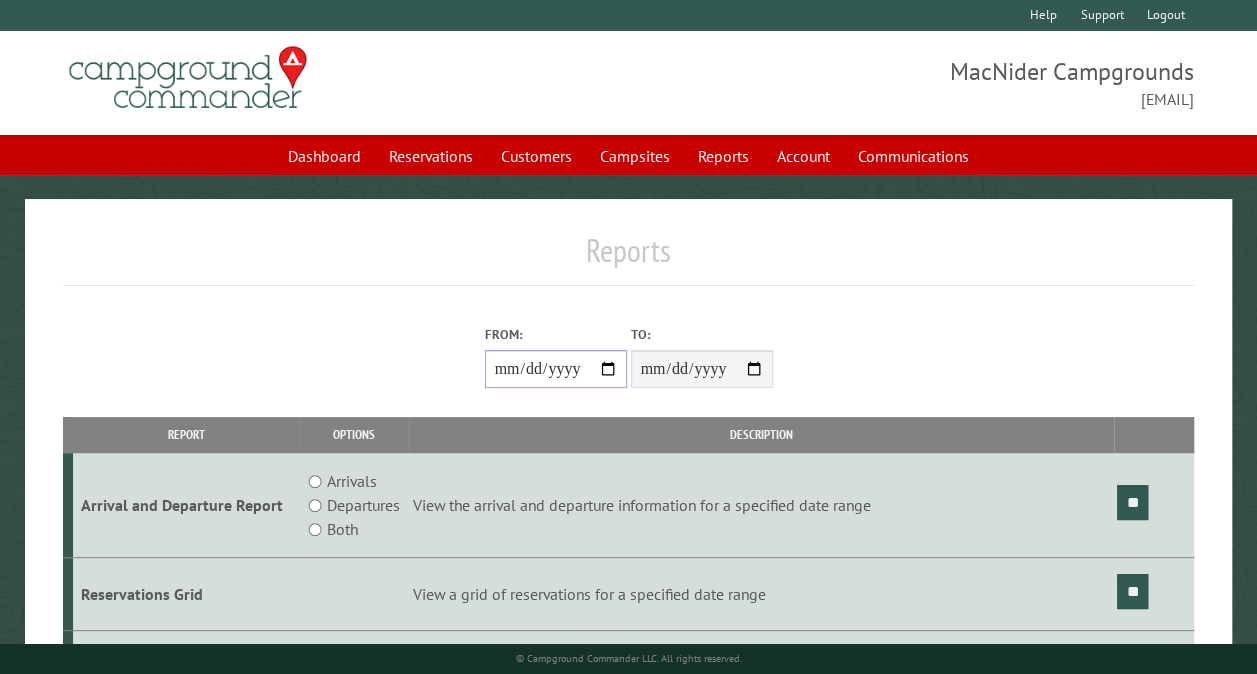 type on "**********" 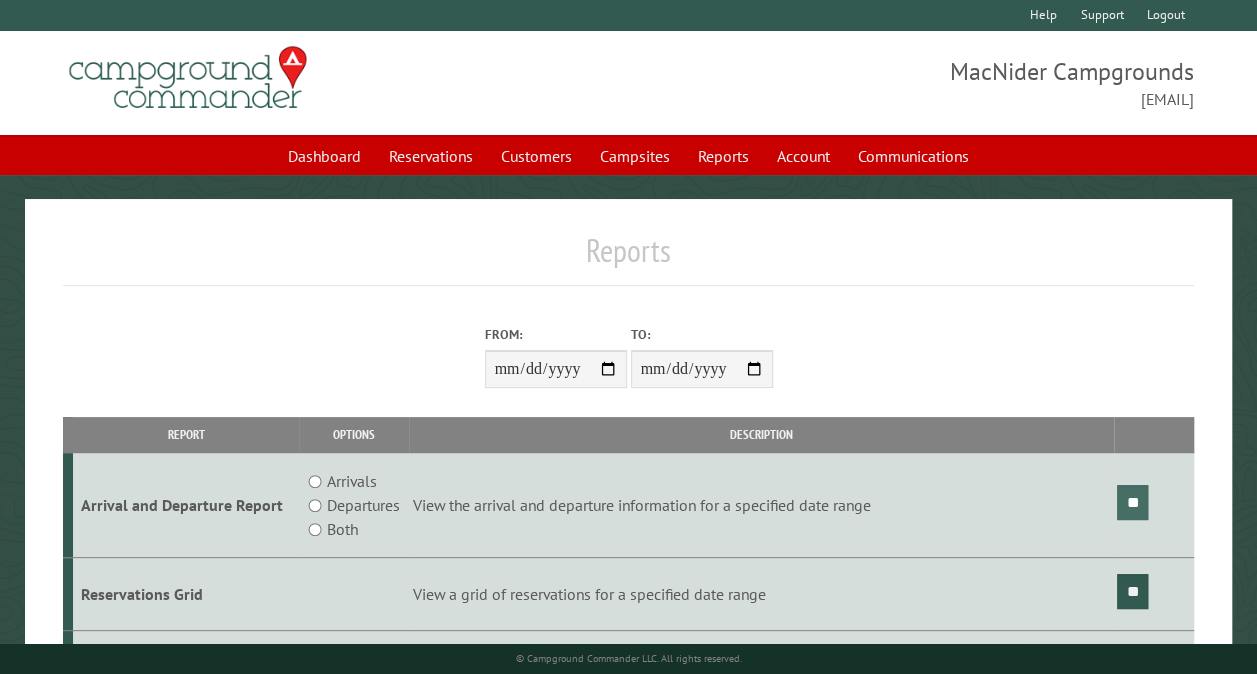 click on "**" at bounding box center (1132, 502) 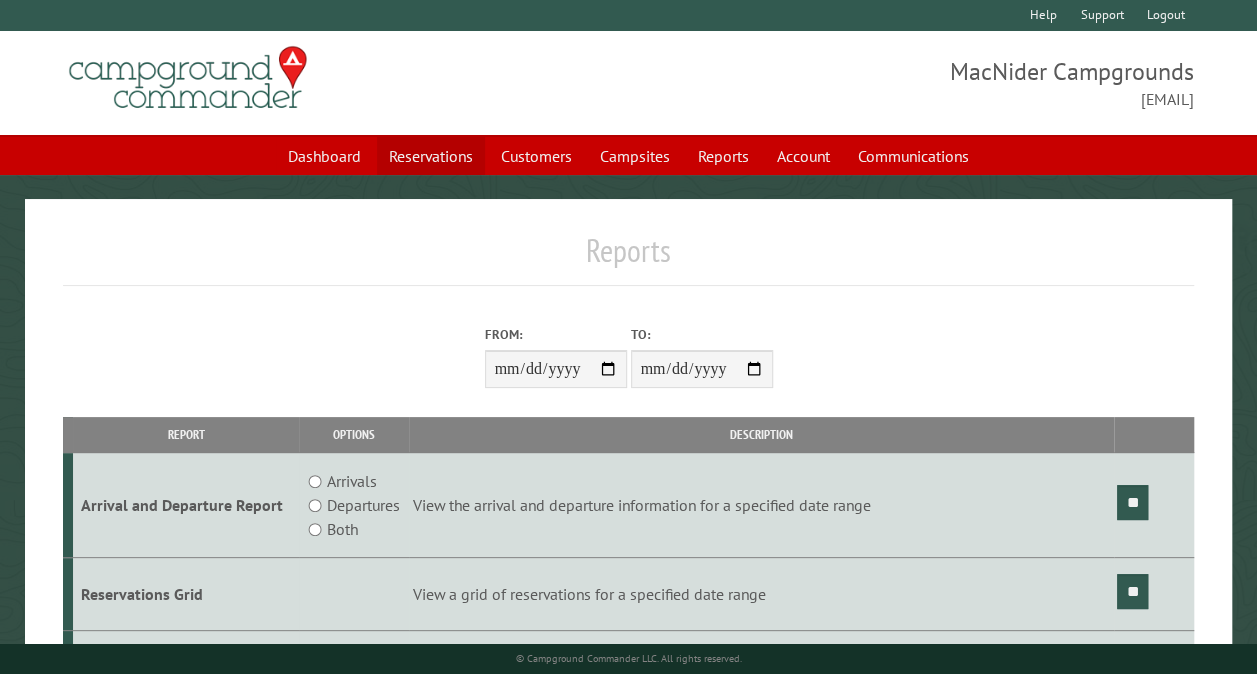 click on "Reservations" at bounding box center [431, 156] 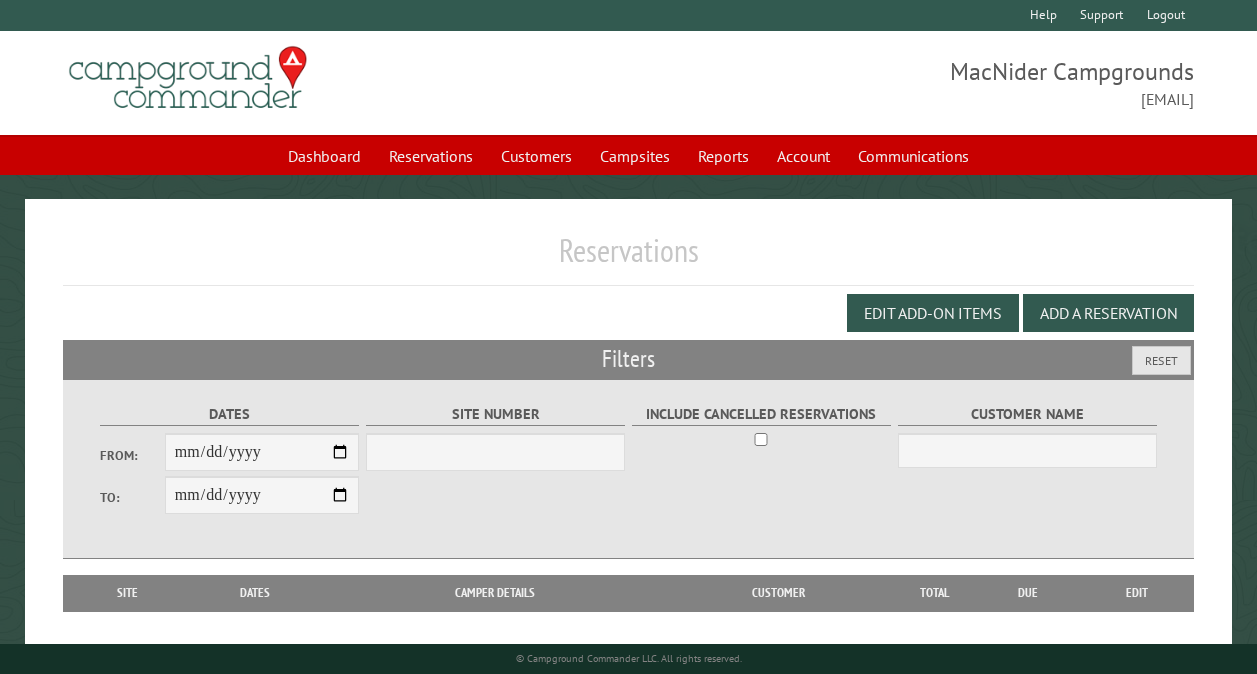 scroll, scrollTop: 0, scrollLeft: 0, axis: both 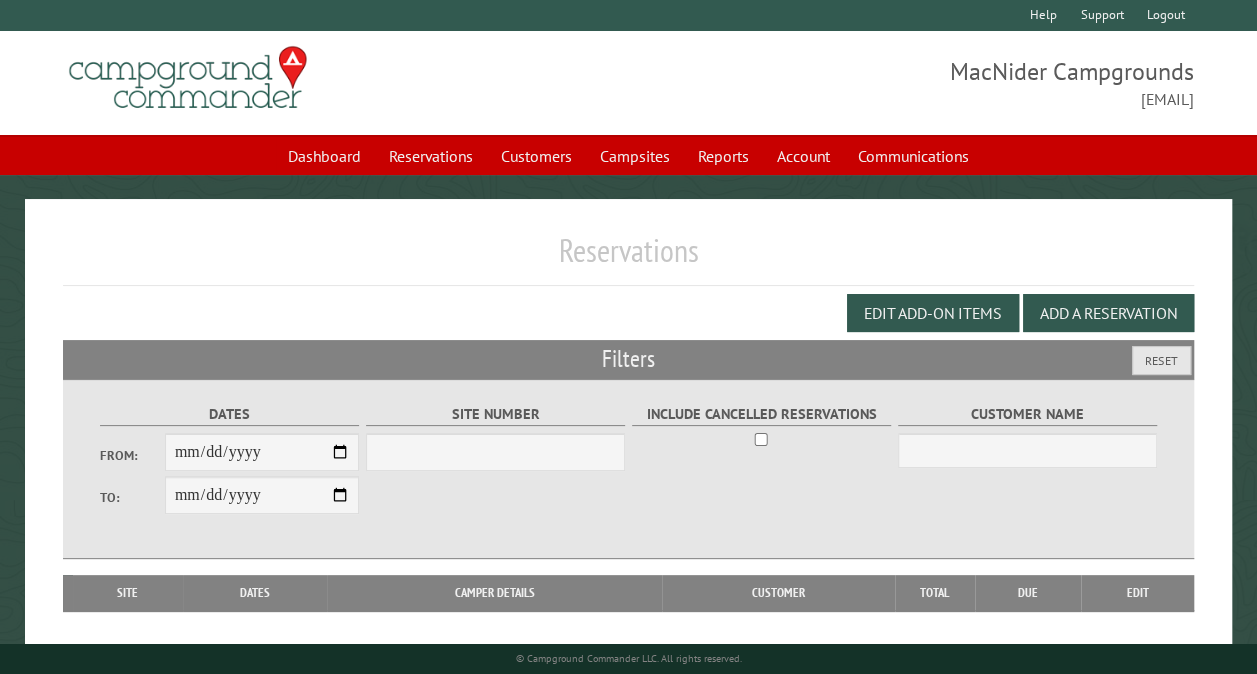 select on "***" 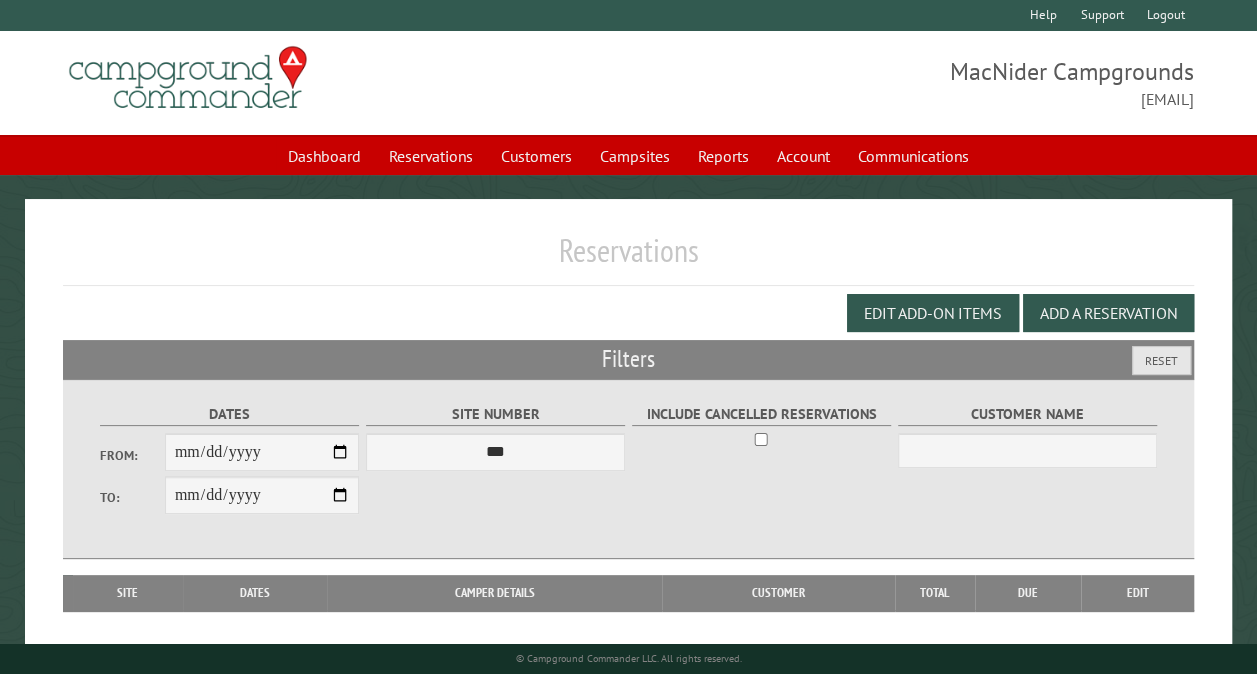click on "From:" at bounding box center [262, 452] 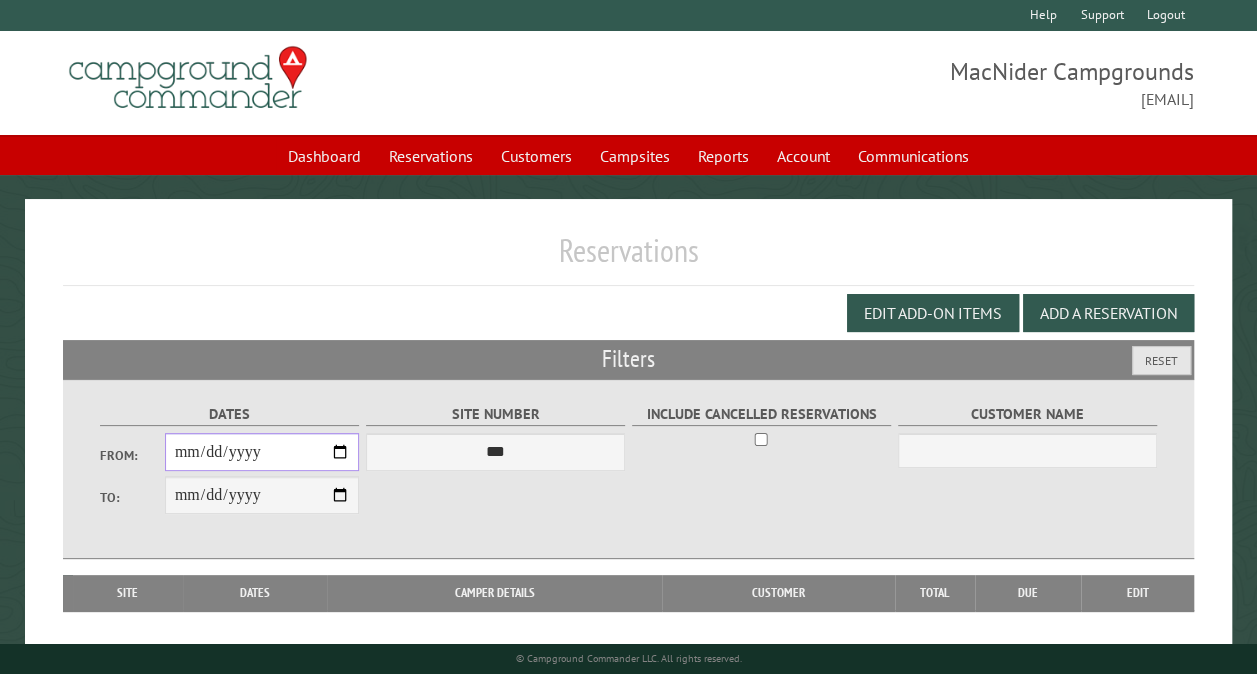click on "From:" at bounding box center (262, 452) 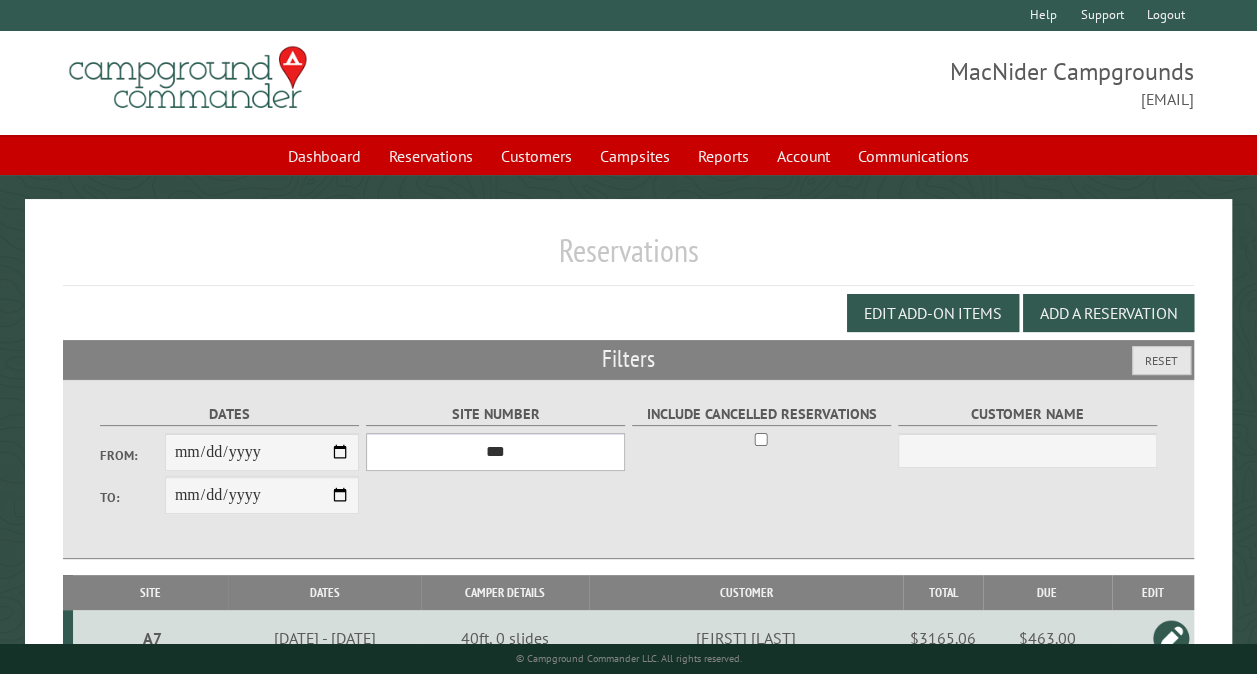 click on "*** ** ** ** ** ** ** ** ** ** *** *** *** *** ** ** ** ** ** ** ** ** ** *** *** ** ** ** ** ** ** ********* ** ** ** ** ** ** ** ** ** *** *** *** *** *** *** ** ** ** ** ** ** ** ** ** *** *** *** *** *** *** ** ** ** ** ** ** ** ** ** ** ** ** ** ** ** ** ** ** ** ** ** ** ** ** *** *** *** *** *** ***" at bounding box center [495, 452] 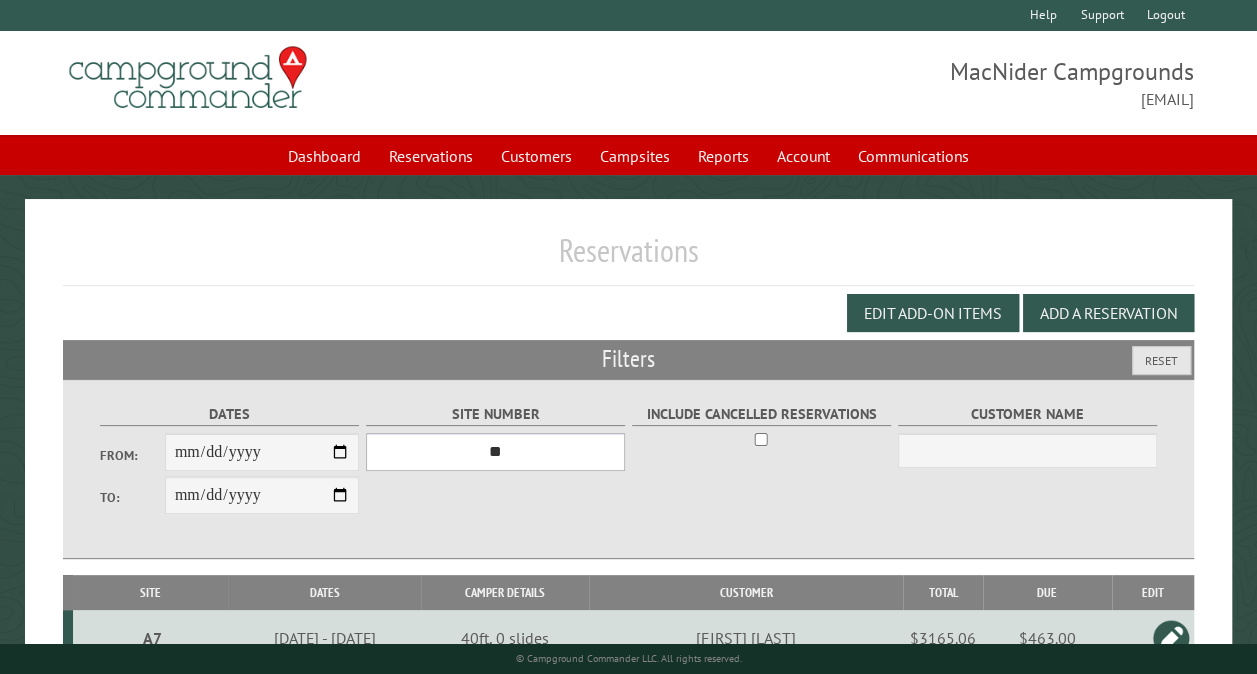 click on "*** ** ** ** ** ** ** ** ** ** *** *** *** *** ** ** ** ** ** ** ** ** ** *** *** ** ** ** ** ** ** ********* ** ** ** ** ** ** ** ** ** *** *** *** *** *** *** ** ** ** ** ** ** ** ** ** *** *** *** *** *** *** ** ** ** ** ** ** ** ** ** ** ** ** ** ** ** ** ** ** ** ** ** ** ** ** *** *** *** *** *** ***" at bounding box center [495, 452] 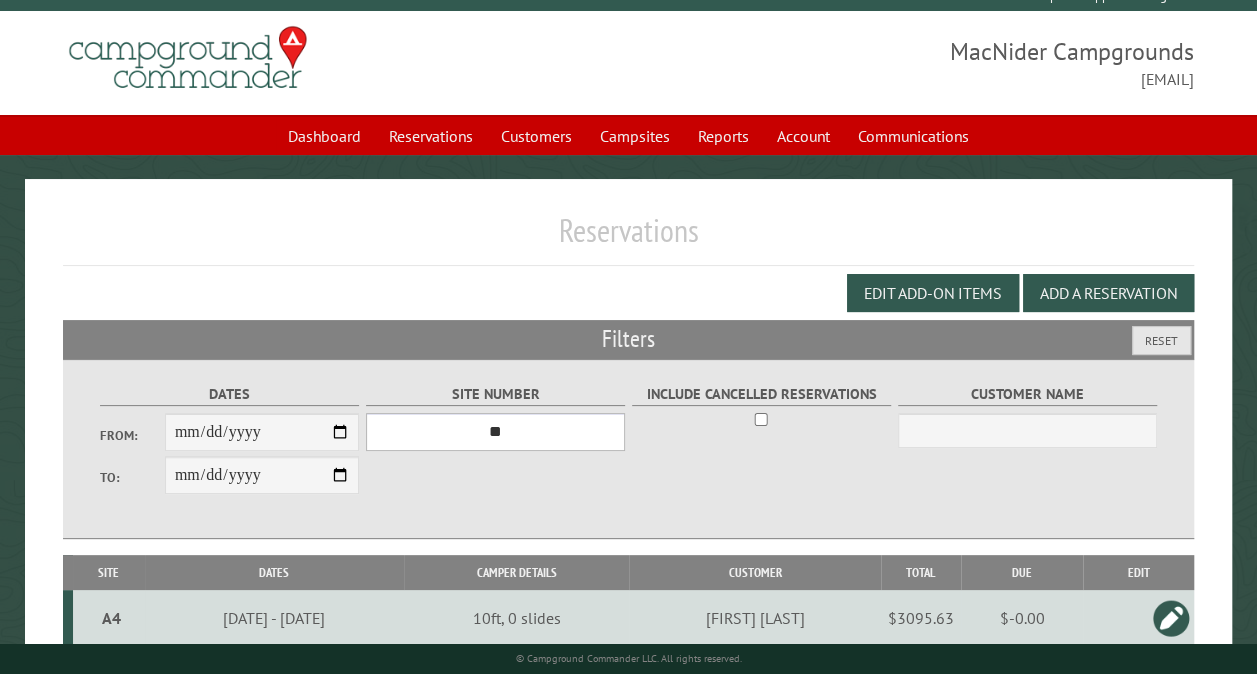 scroll, scrollTop: 40, scrollLeft: 0, axis: vertical 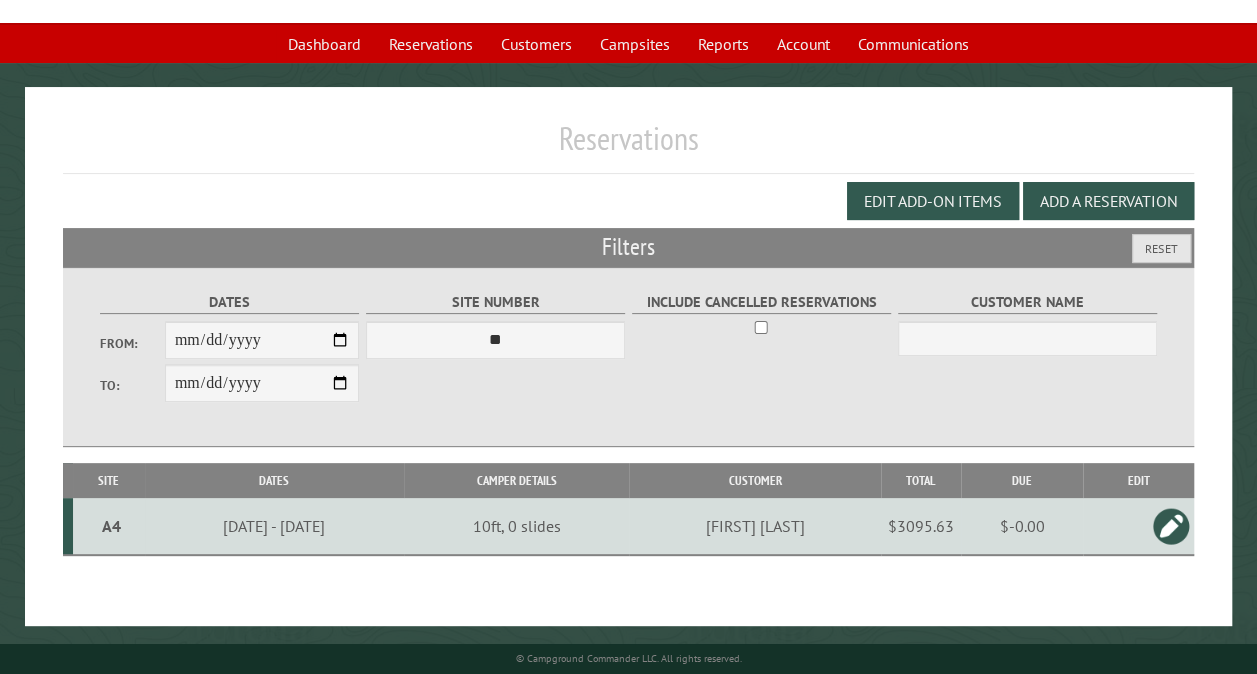click on "A4" at bounding box center [111, 526] 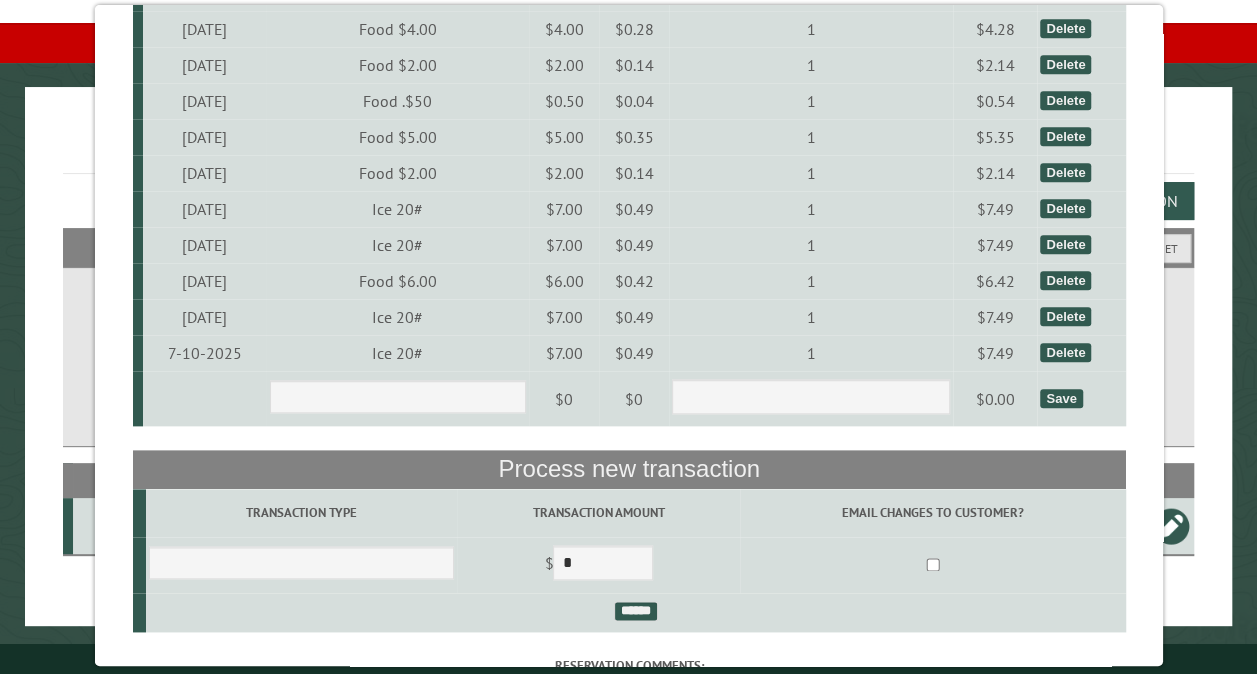scroll, scrollTop: 1000, scrollLeft: 0, axis: vertical 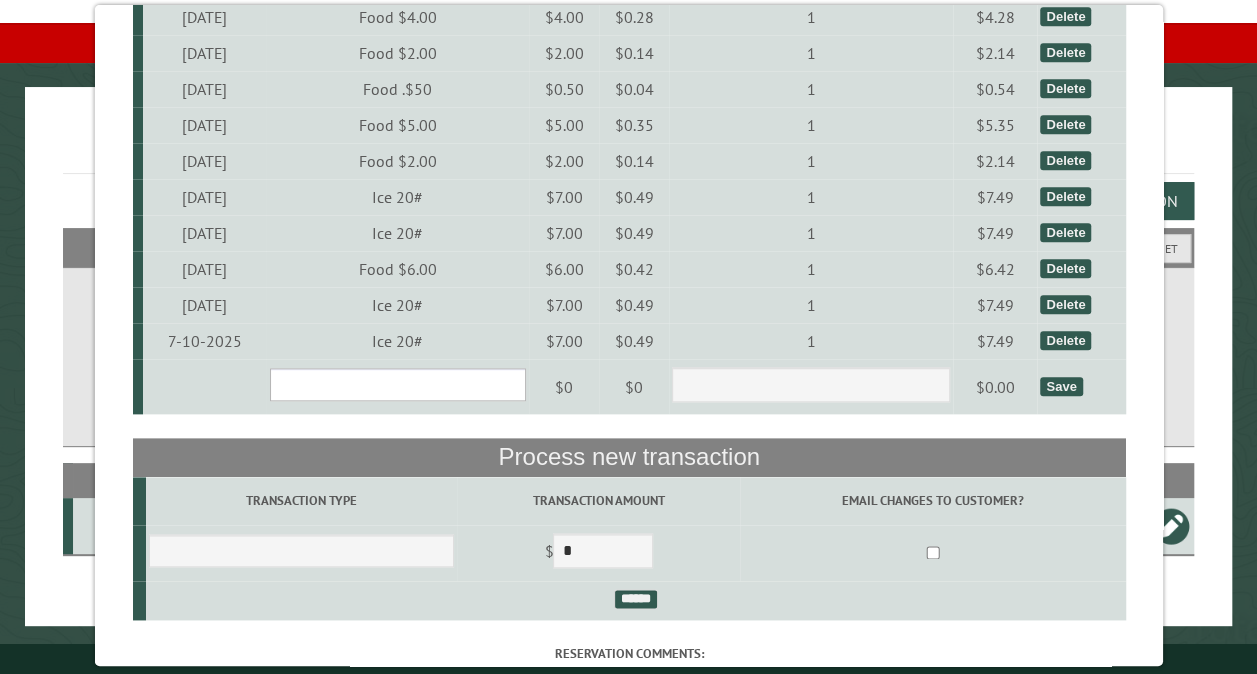 click on "**********" at bounding box center (397, 384) 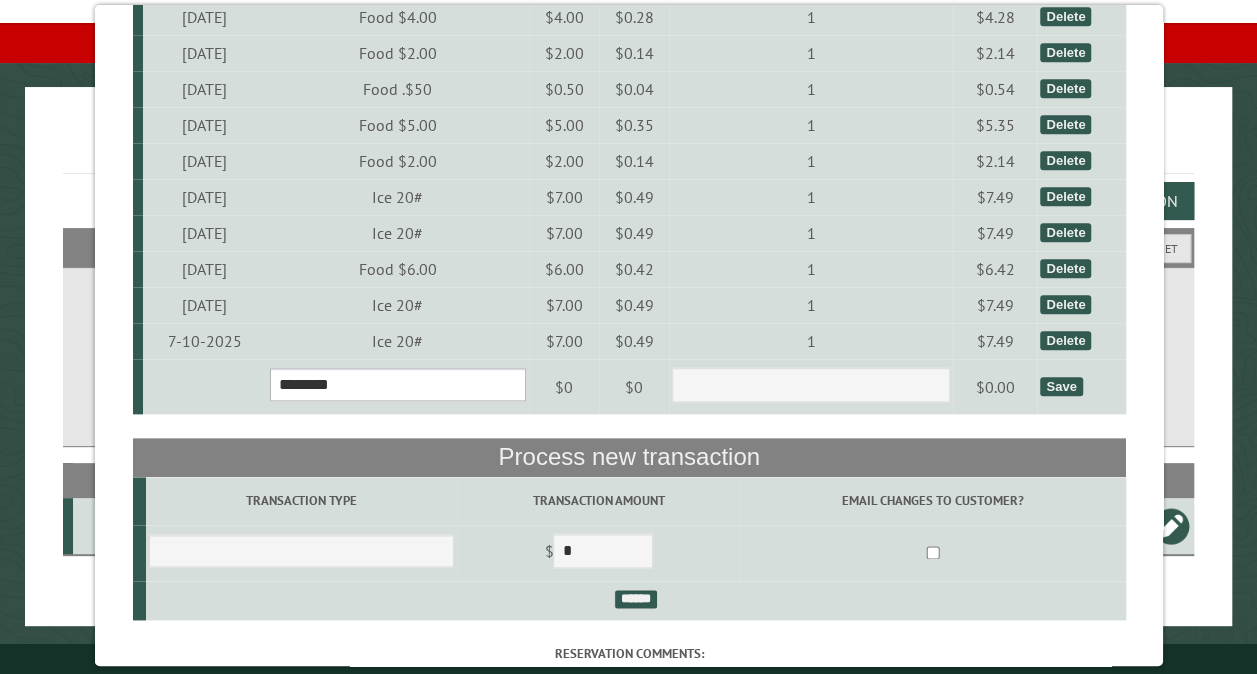 click on "**********" at bounding box center (397, 384) 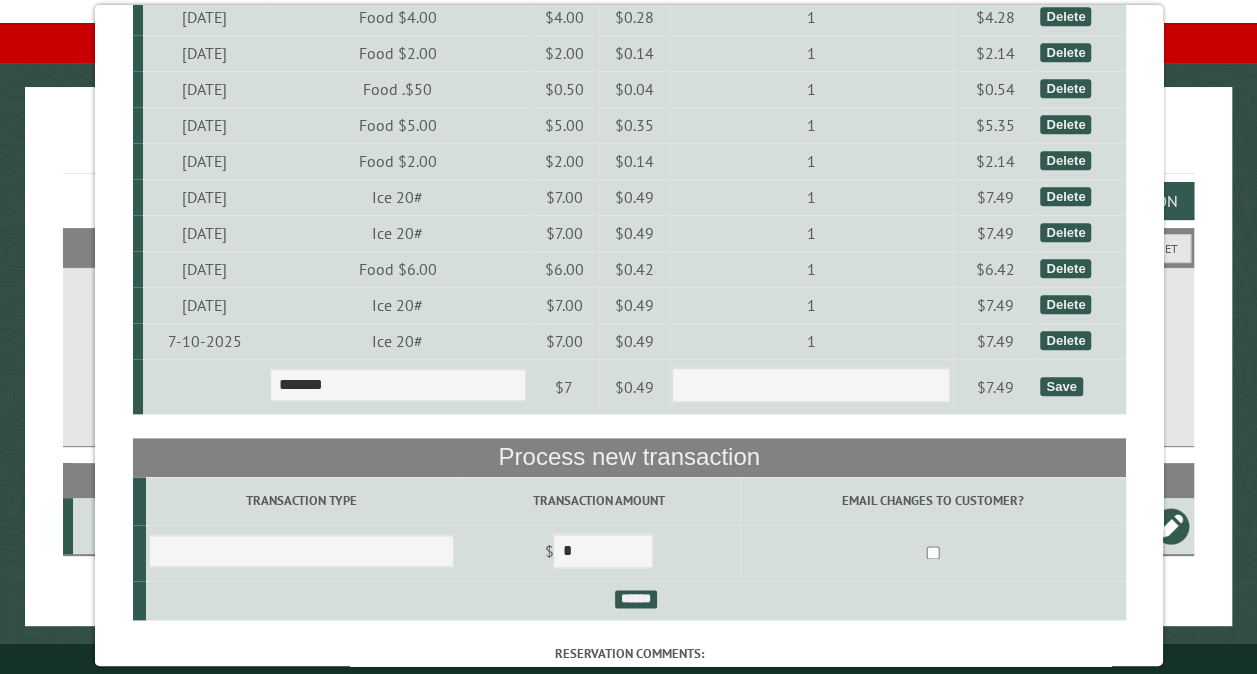 click on "Save" at bounding box center [1061, 386] 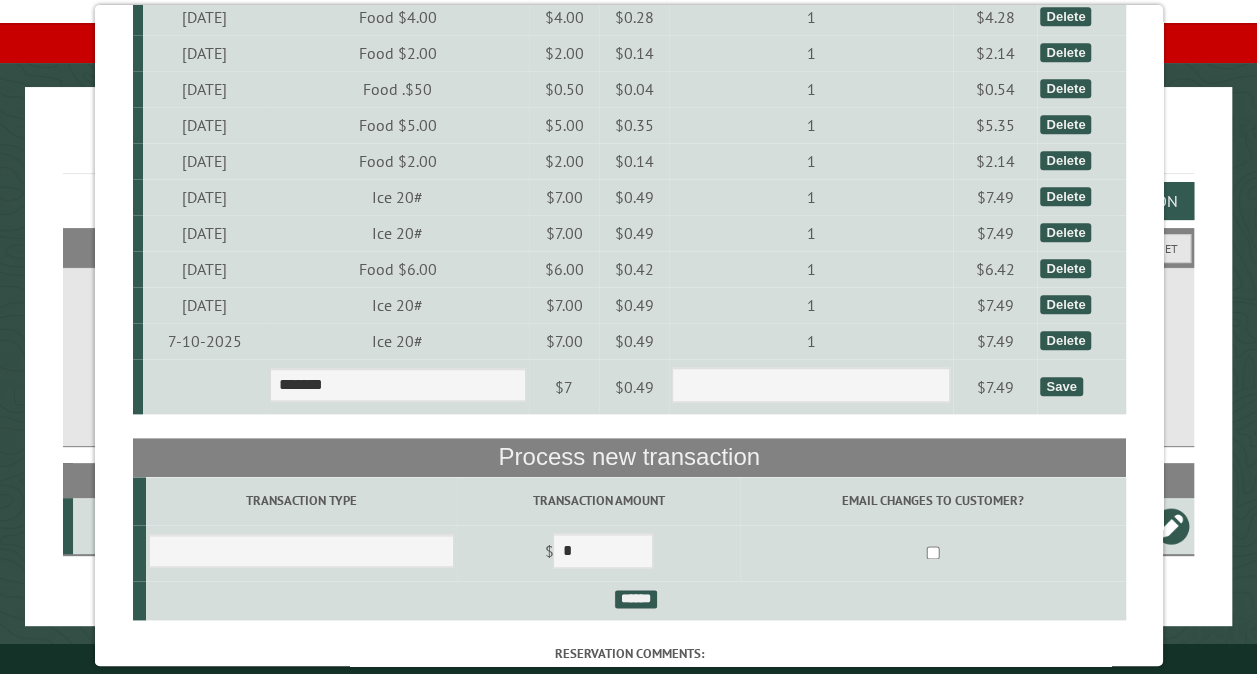 select on "*" 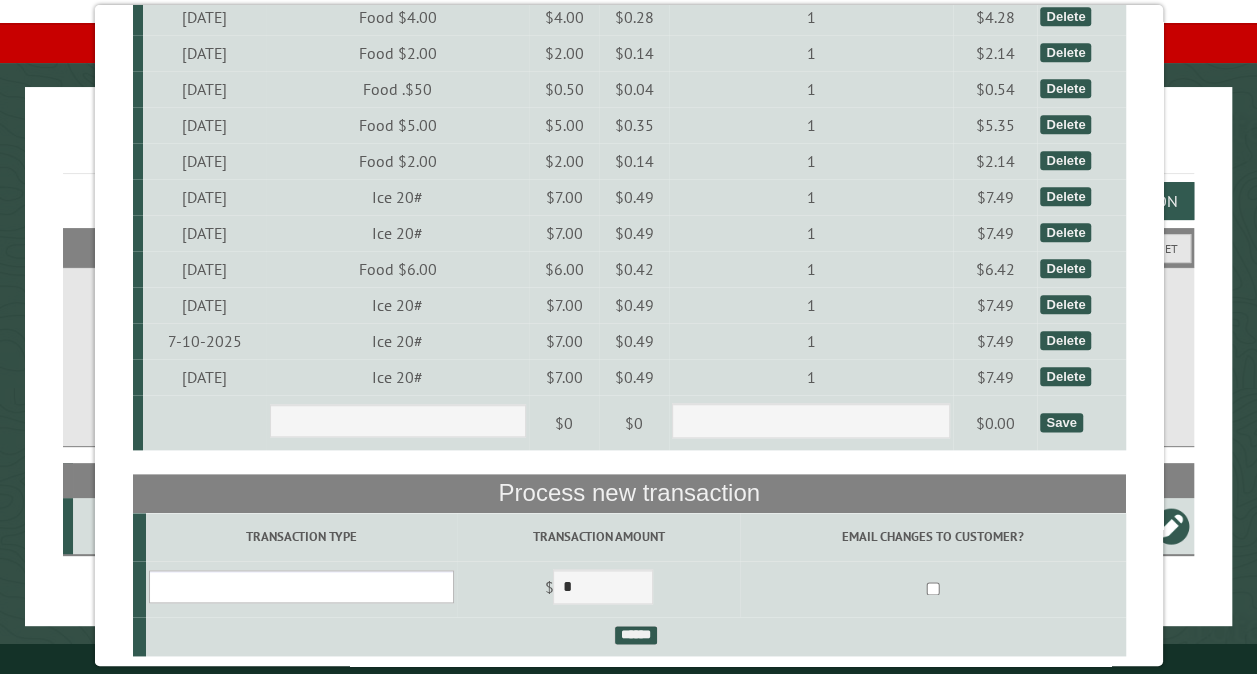 click on "**********" at bounding box center (300, 586) 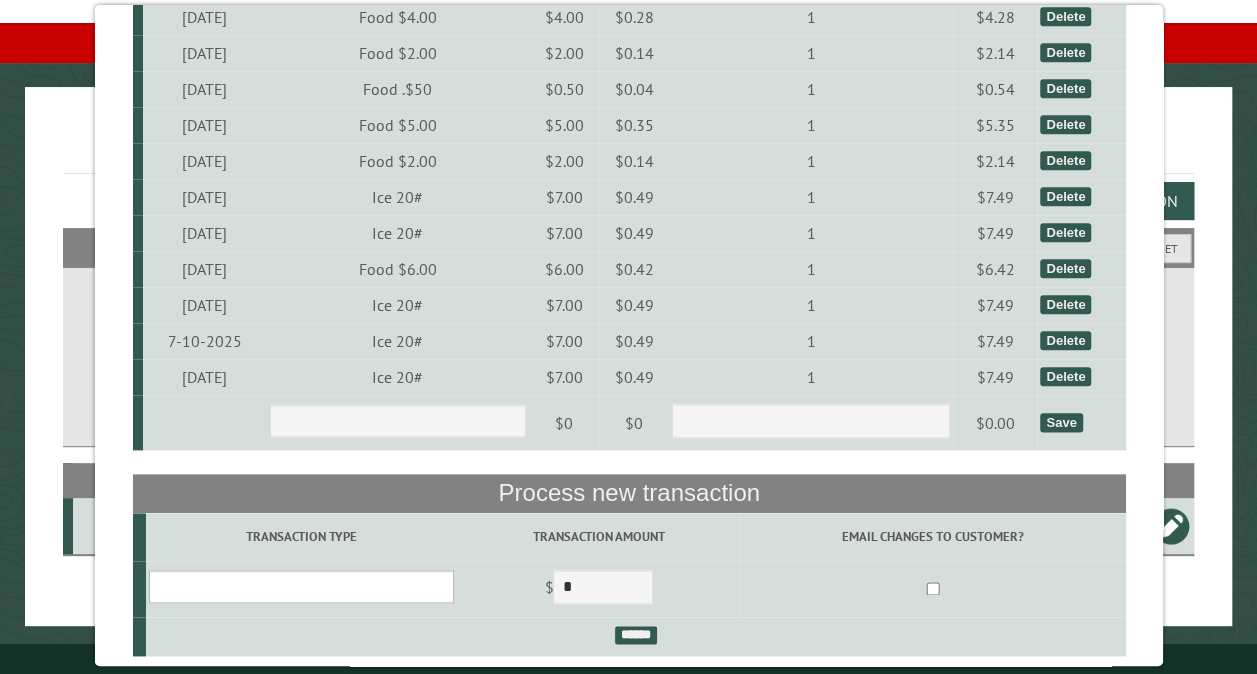 select on "*" 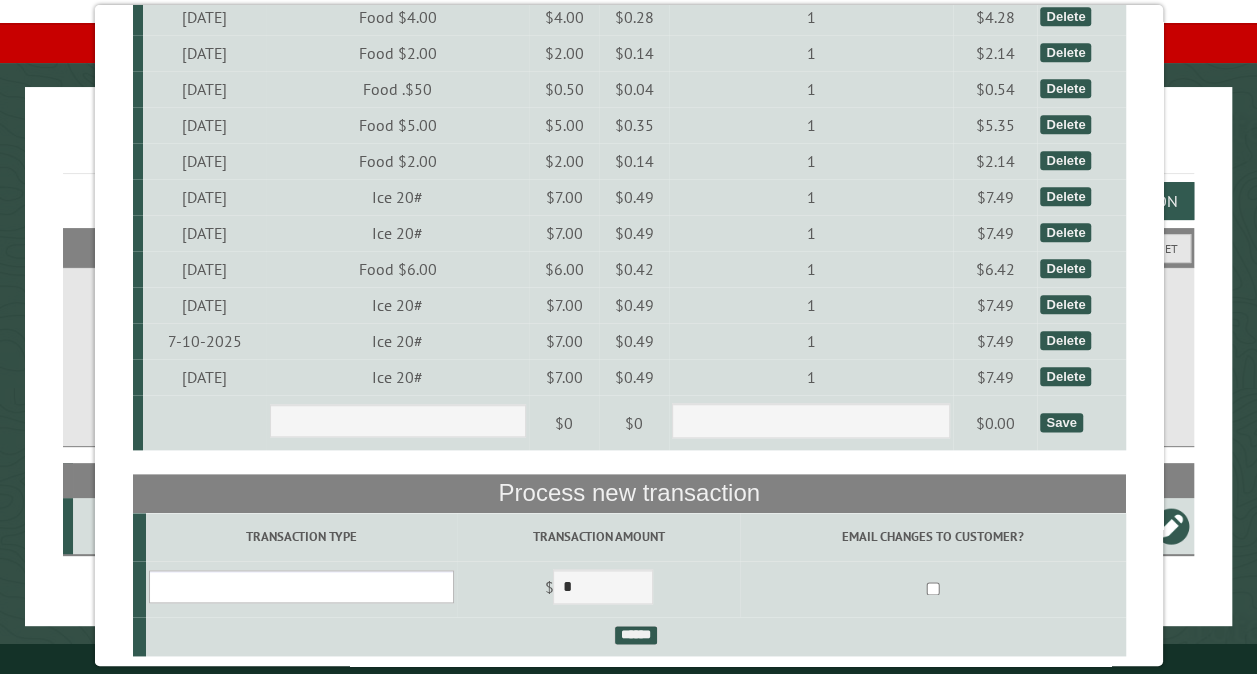 click on "**********" at bounding box center (300, 586) 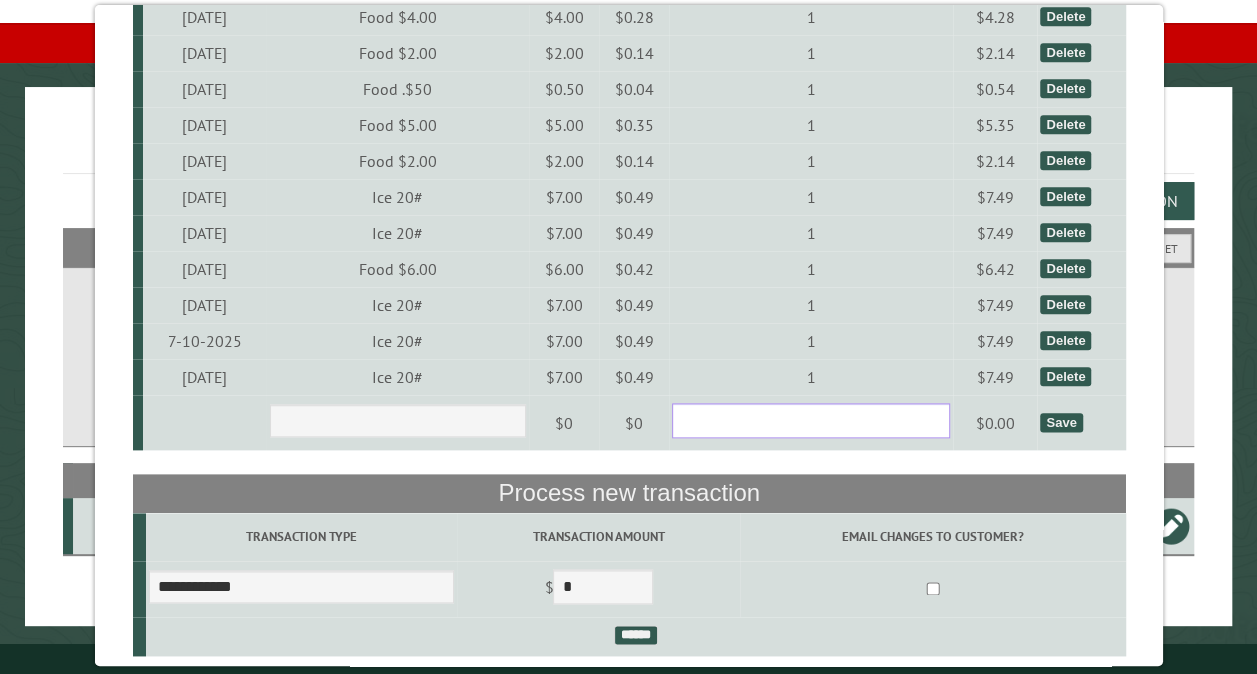 click on "*" at bounding box center [811, 420] 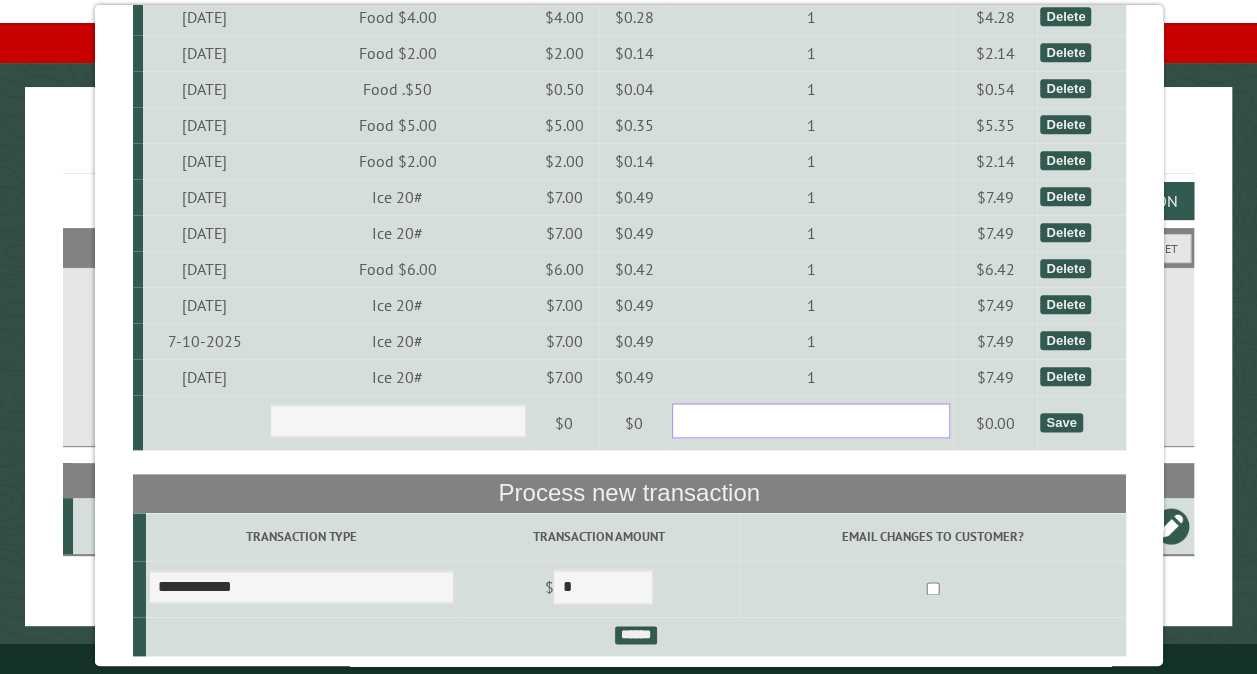 type on "*" 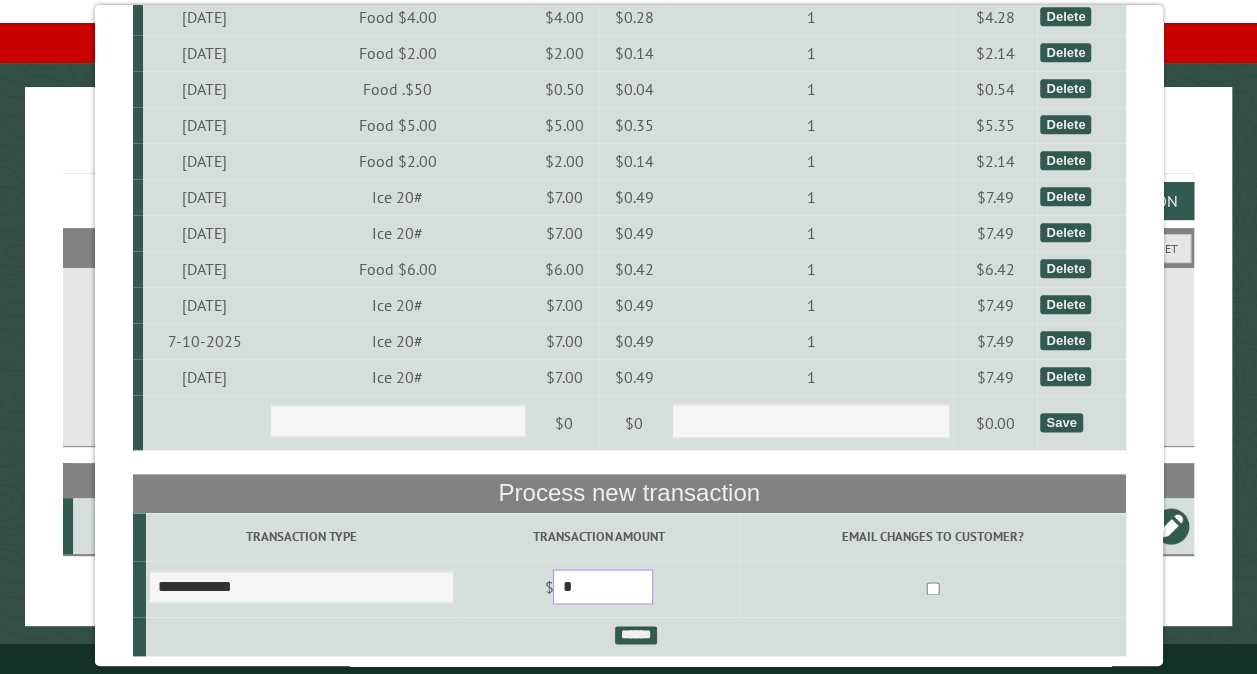 click on "*" at bounding box center [603, 586] 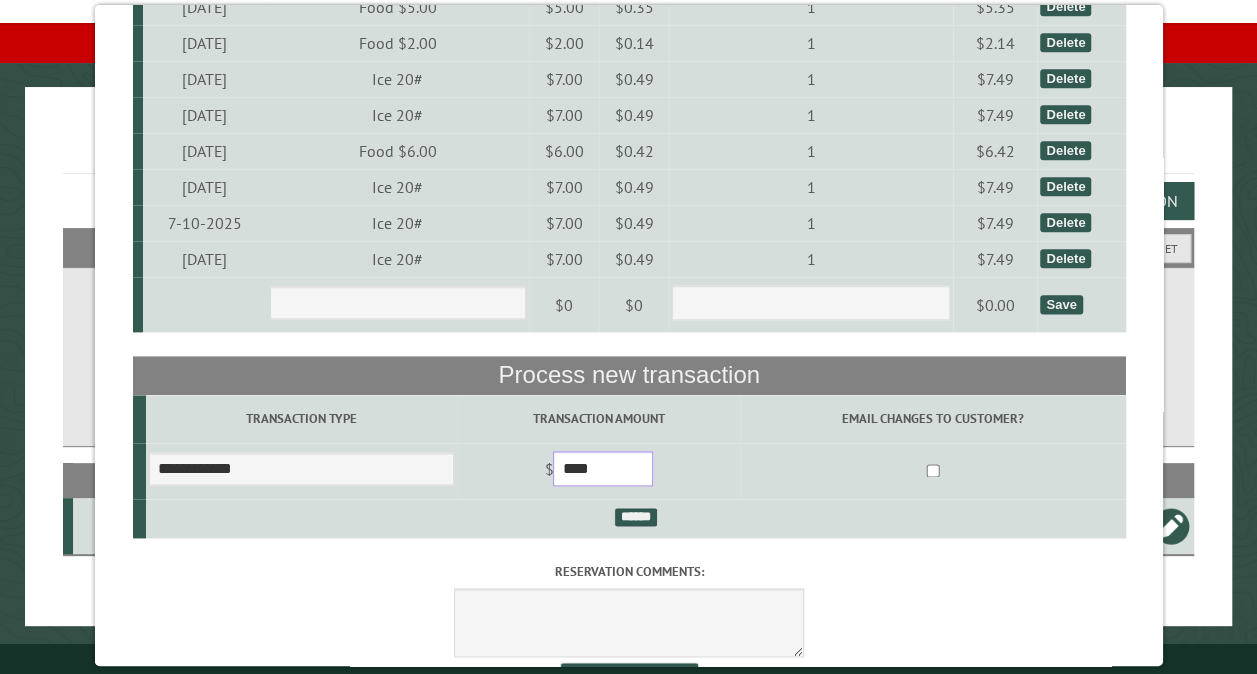 scroll, scrollTop: 1120, scrollLeft: 0, axis: vertical 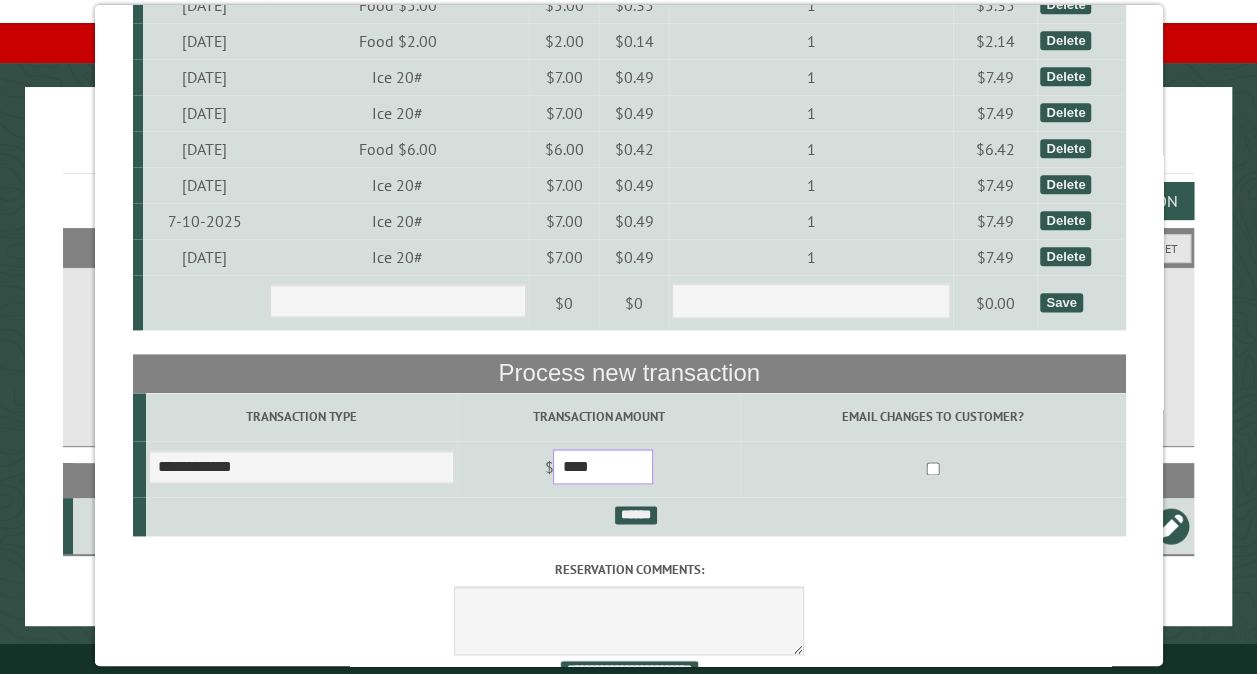 type on "****" 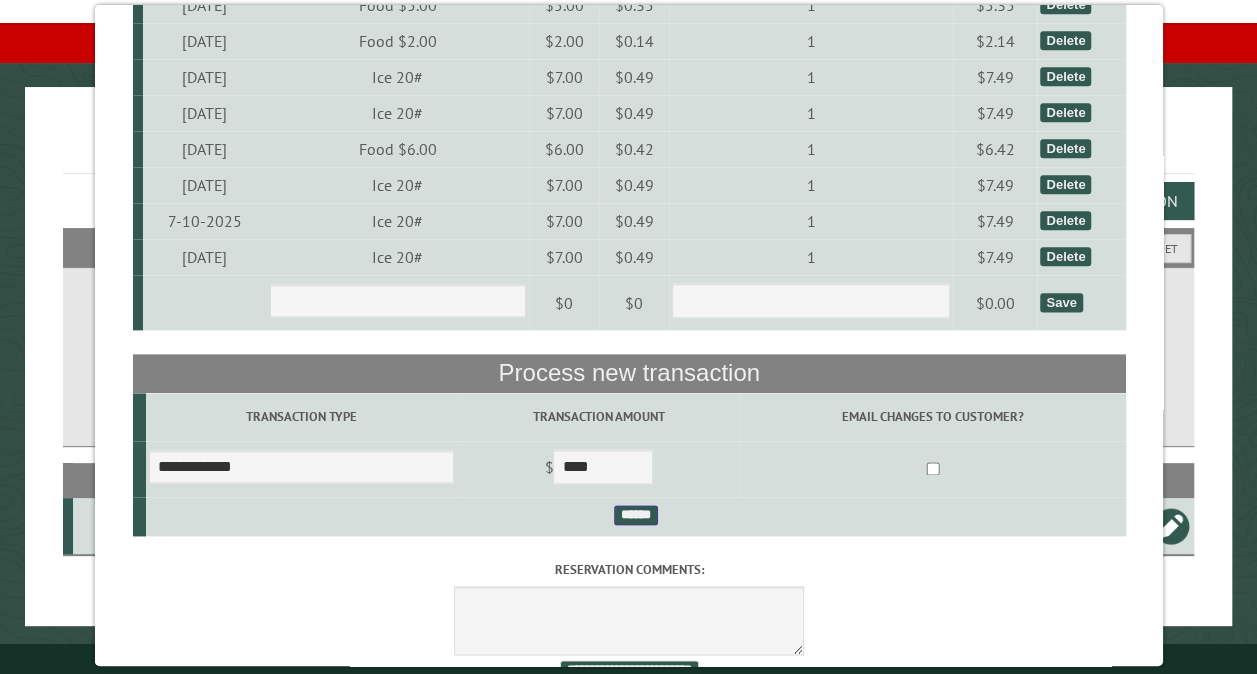 click on "******" at bounding box center [635, 515] 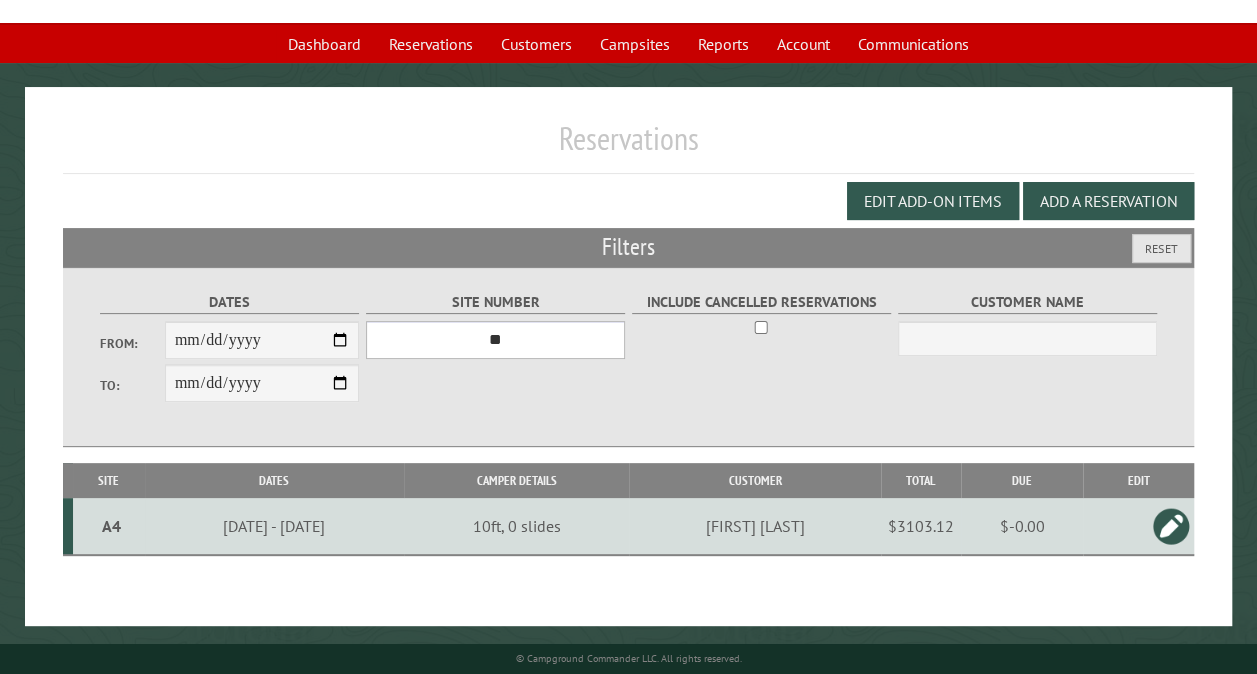 click on "*** ** ** ** ** ** ** ** ** ** *** *** *** *** ** ** ** ** ** ** ** ** ** *** *** ** ** ** ** ** ** ********* ** ** ** ** ** ** ** ** ** *** *** *** *** *** *** ** ** ** ** ** ** ** ** ** *** *** *** *** *** *** ** ** ** ** ** ** ** ** ** ** ** ** ** ** ** ** ** ** ** ** ** ** ** ** *** *** *** *** *** ***" at bounding box center [495, 340] 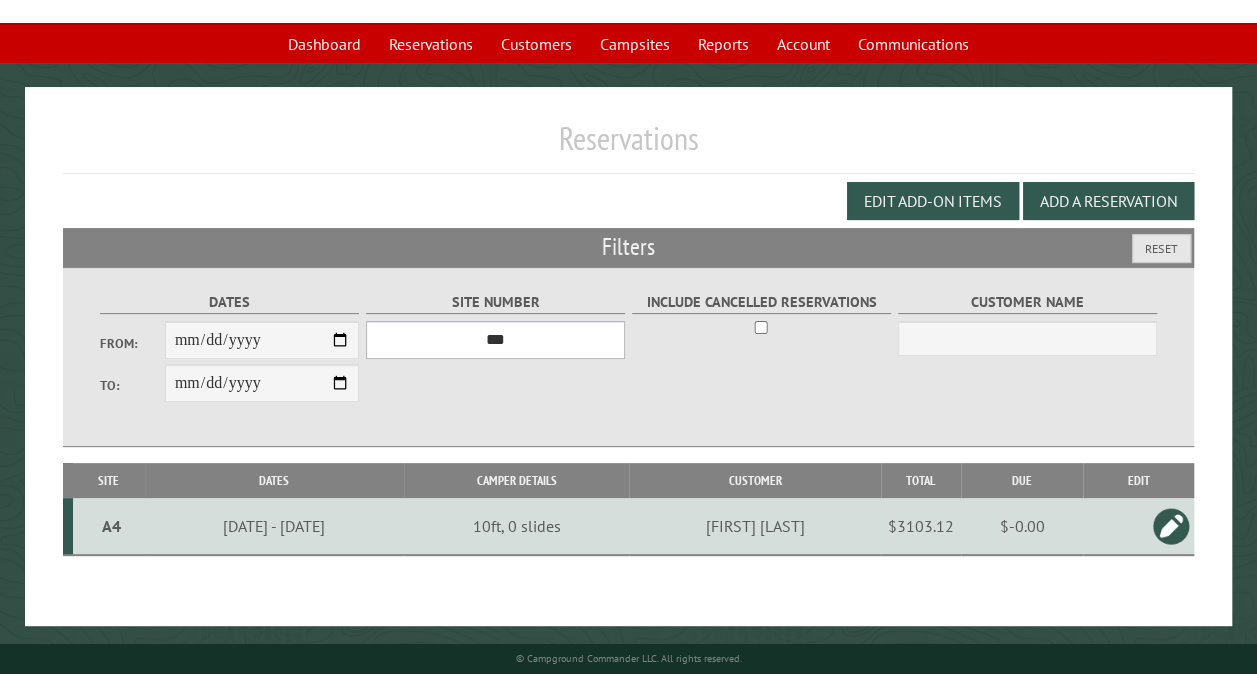 click on "*** ** ** ** ** ** ** ** ** ** *** *** *** *** ** ** ** ** ** ** ** ** ** *** *** ** ** ** ** ** ** ********* ** ** ** ** ** ** ** ** ** *** *** *** *** *** *** ** ** ** ** ** ** ** ** ** *** *** *** *** *** *** ** ** ** ** ** ** ** ** ** ** ** ** ** ** ** ** ** ** ** ** ** ** ** ** *** *** *** *** *** ***" at bounding box center [495, 340] 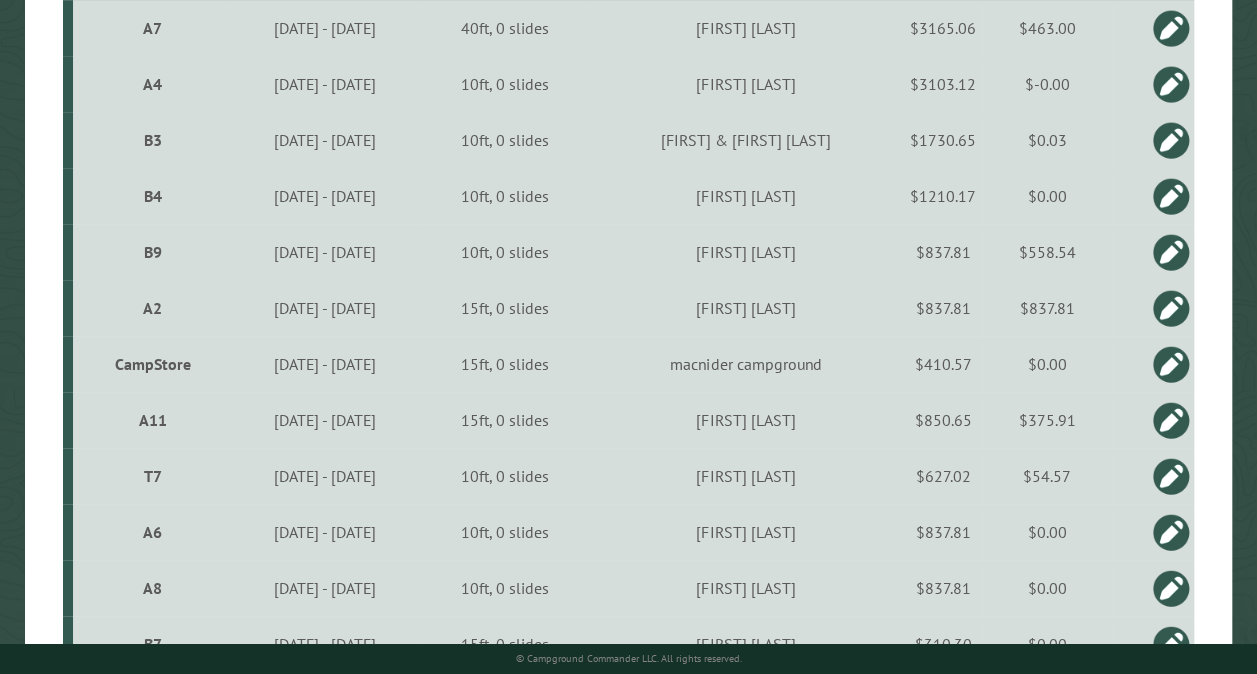 scroll, scrollTop: 612, scrollLeft: 0, axis: vertical 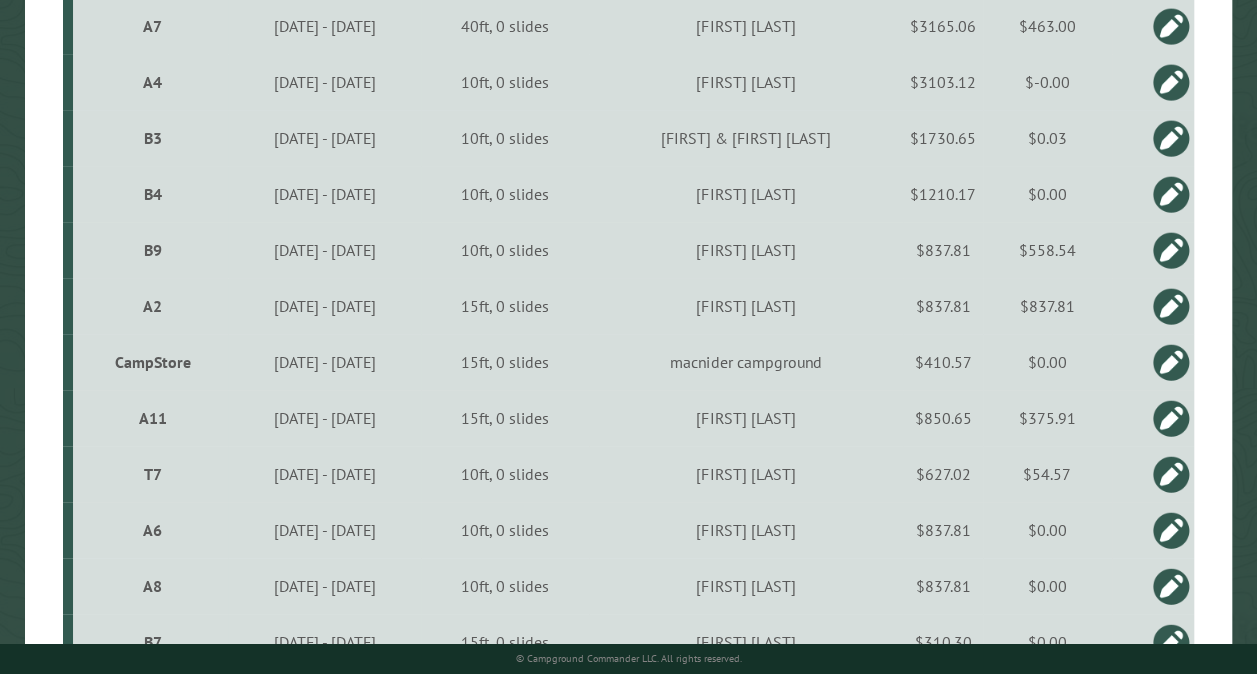 click on "CampStore" at bounding box center [153, 362] 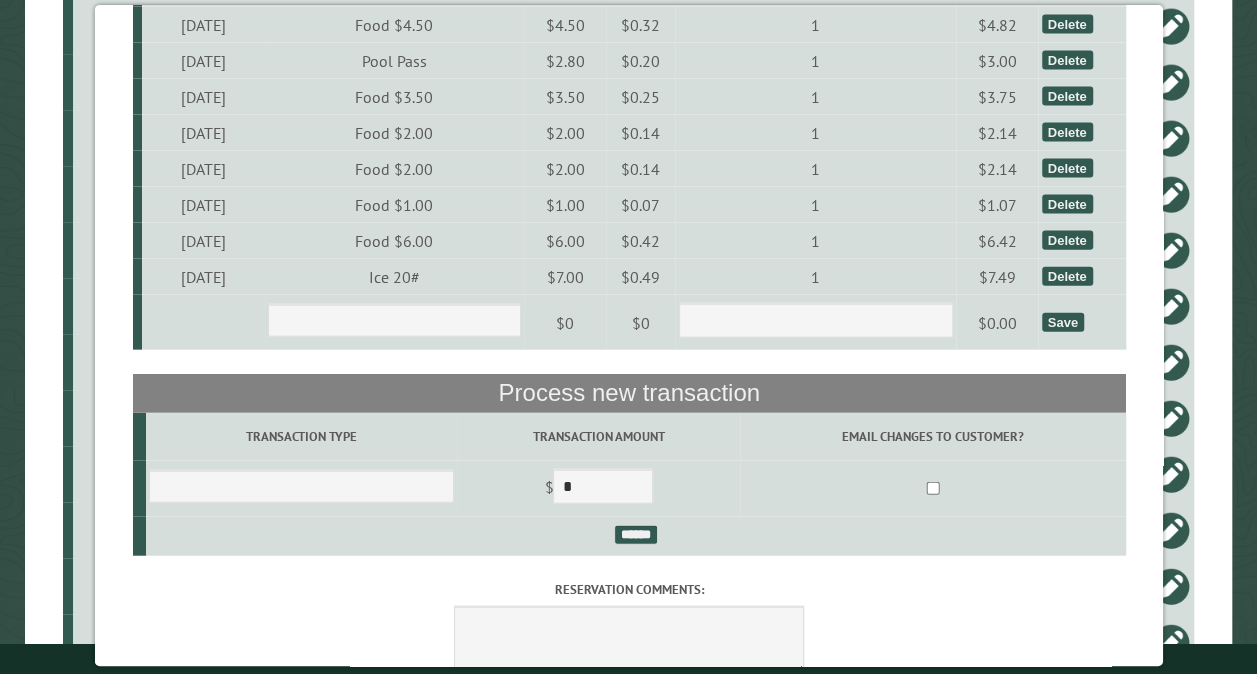 scroll, scrollTop: 5920, scrollLeft: 0, axis: vertical 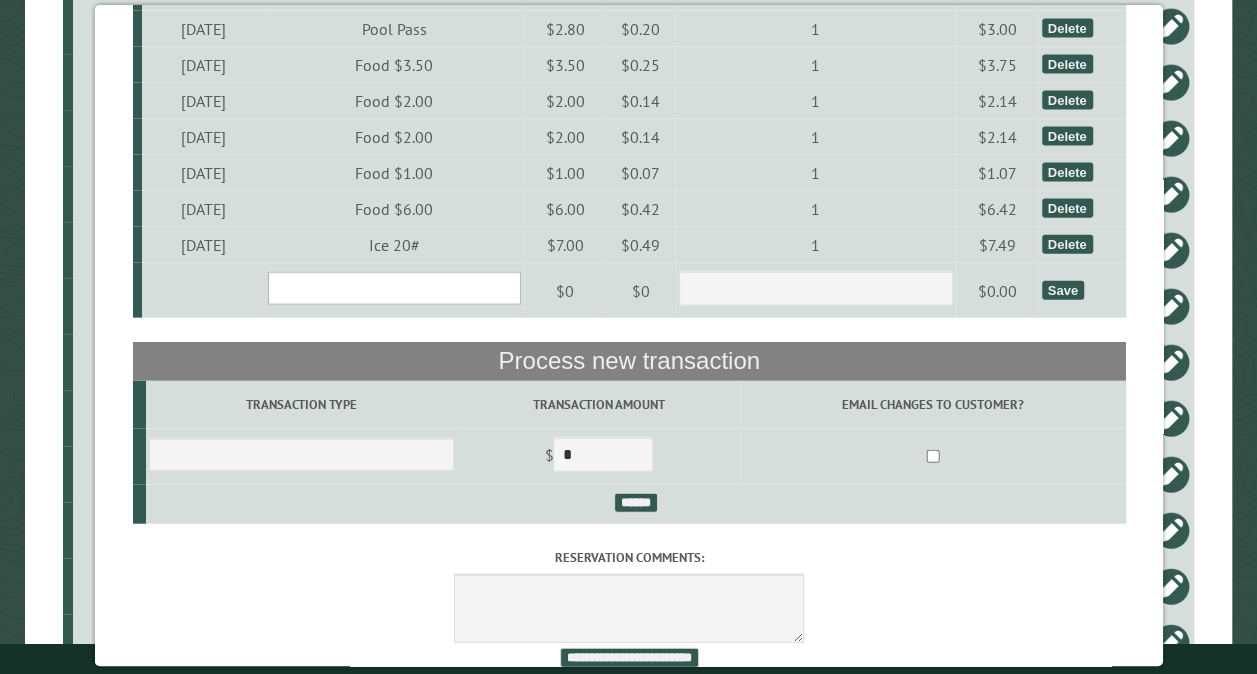 click on "**********" at bounding box center (393, 288) 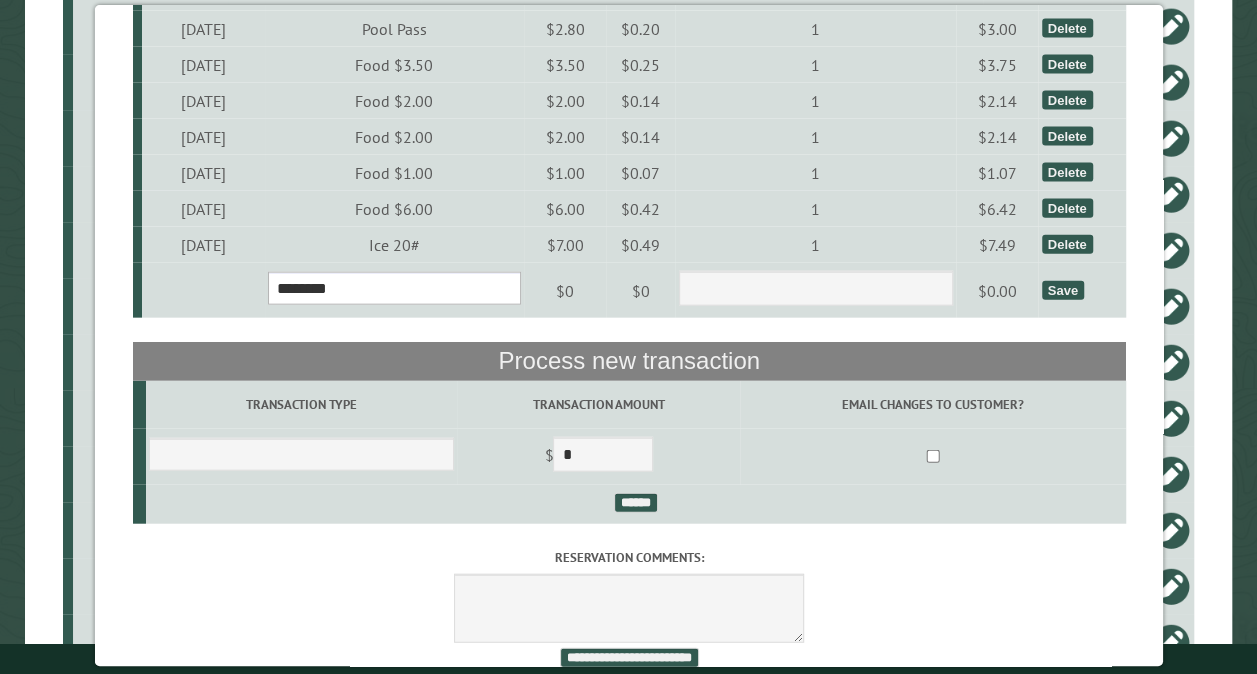 click on "**********" at bounding box center [393, 288] 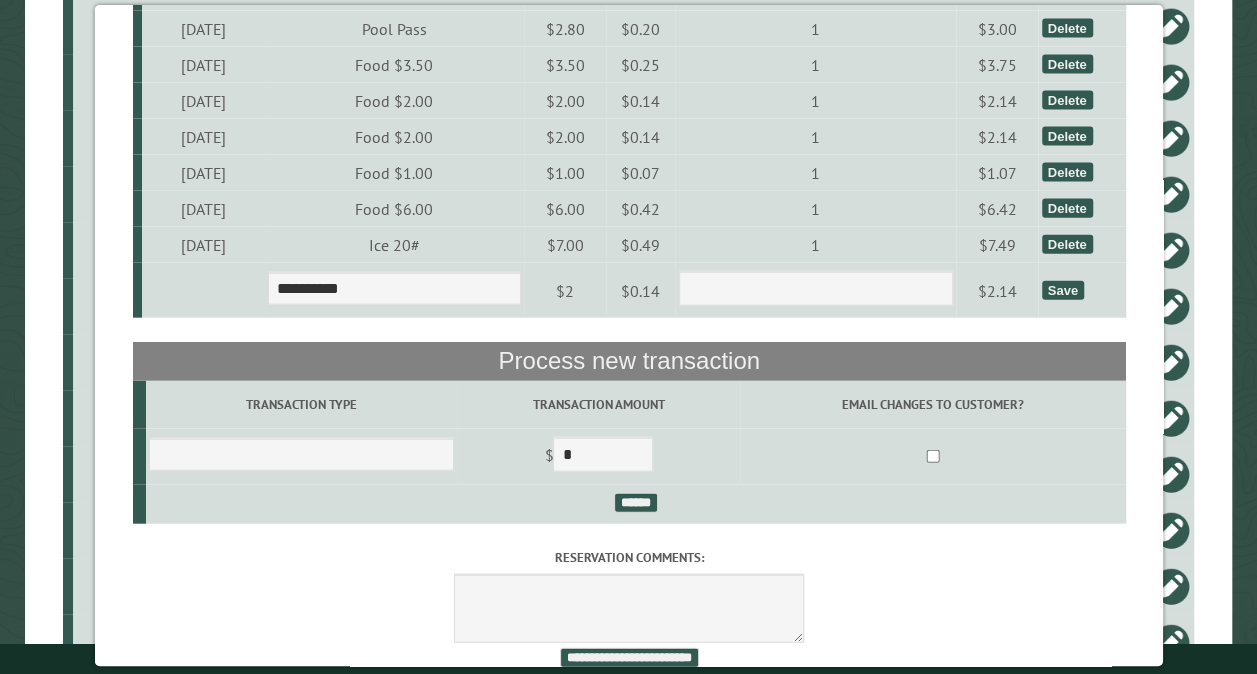 click on "Save" at bounding box center (1062, 290) 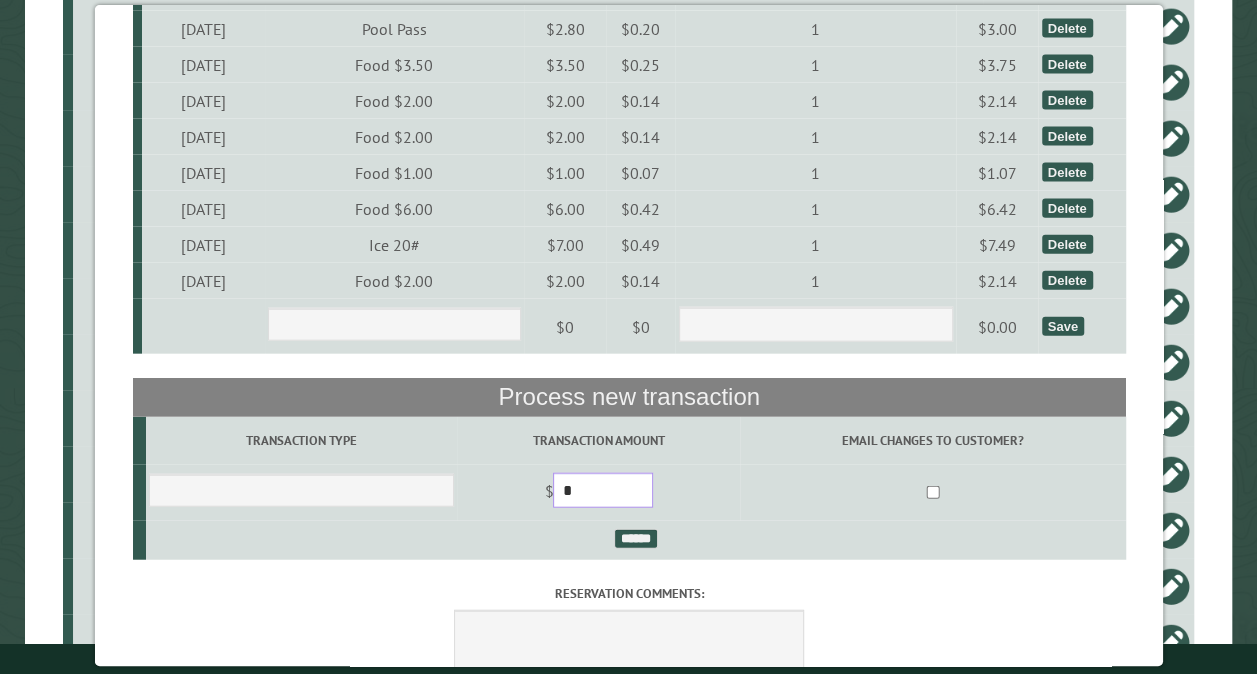 click on "*" at bounding box center (603, 490) 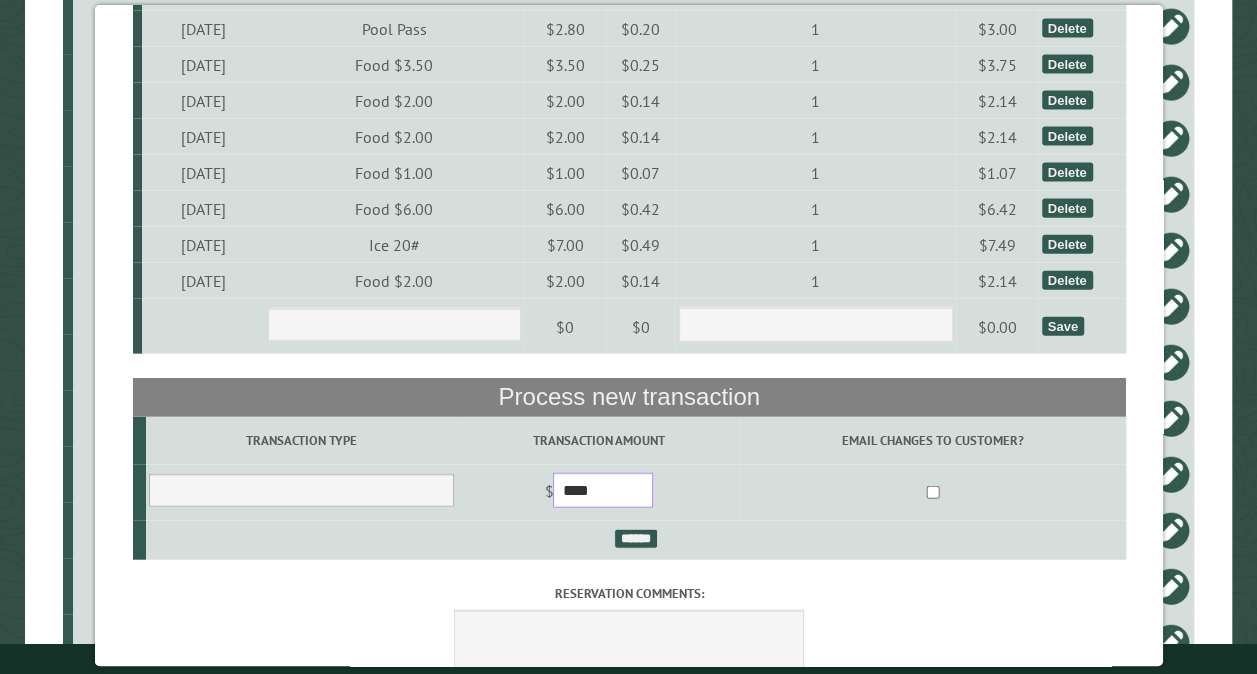 type on "****" 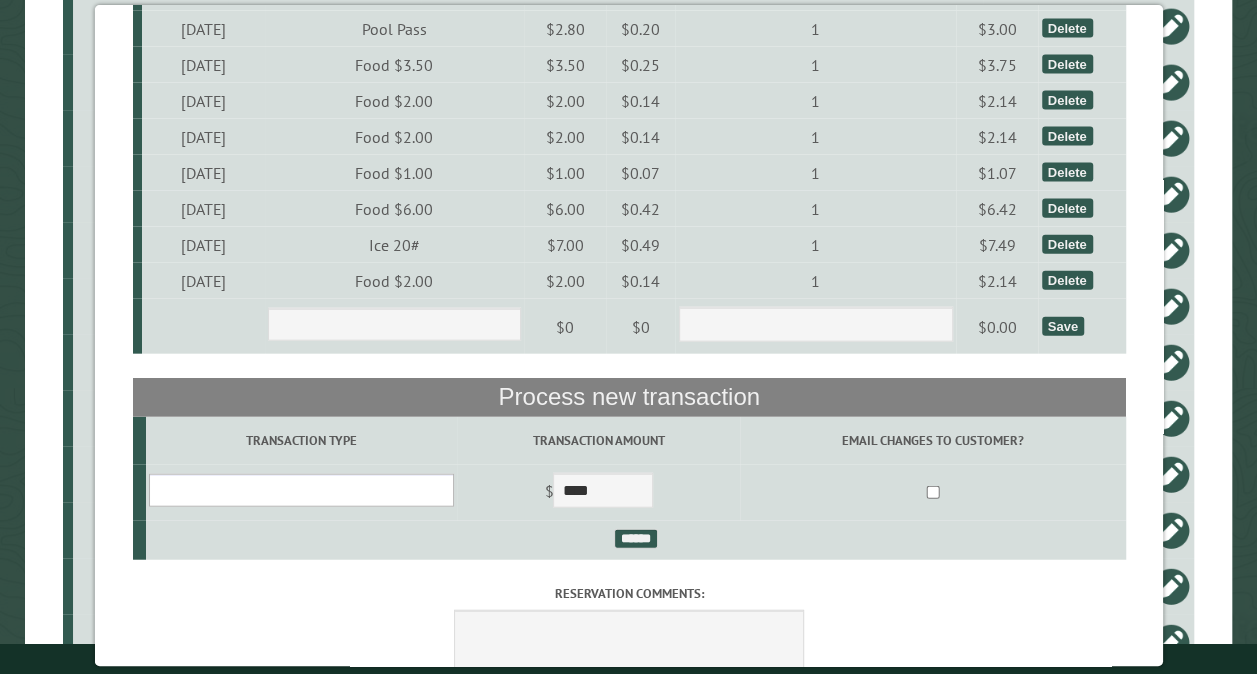 click on "**********" at bounding box center [300, 490] 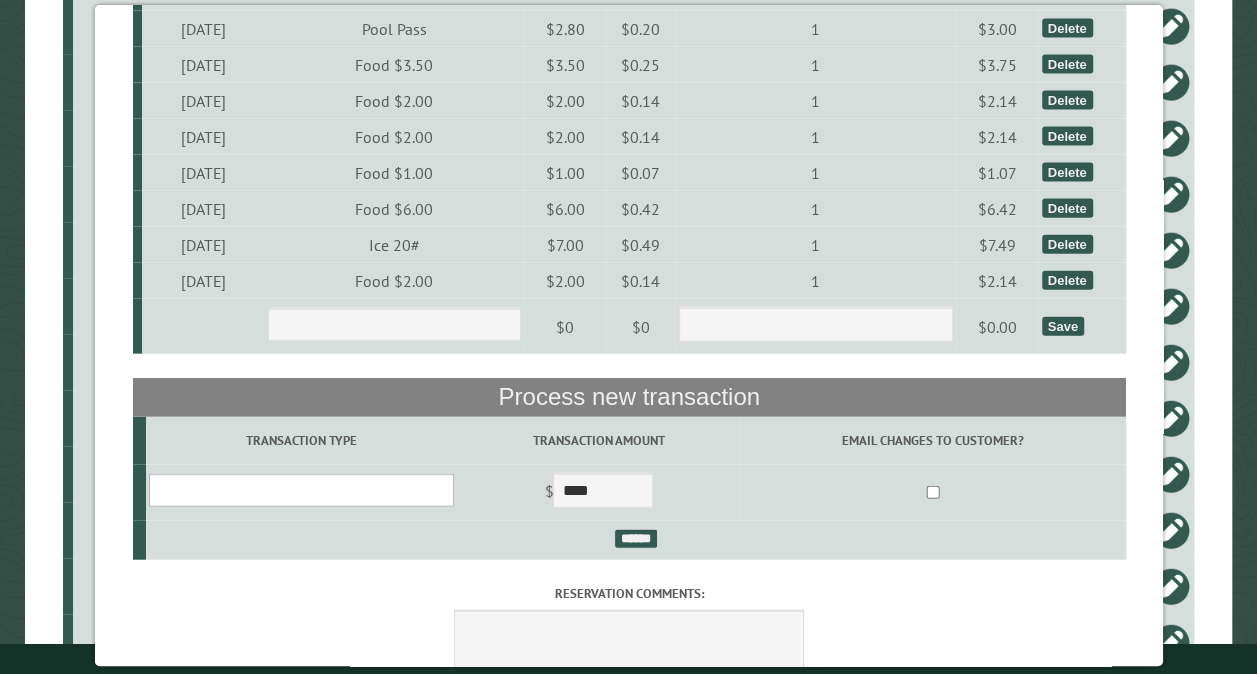 select on "*" 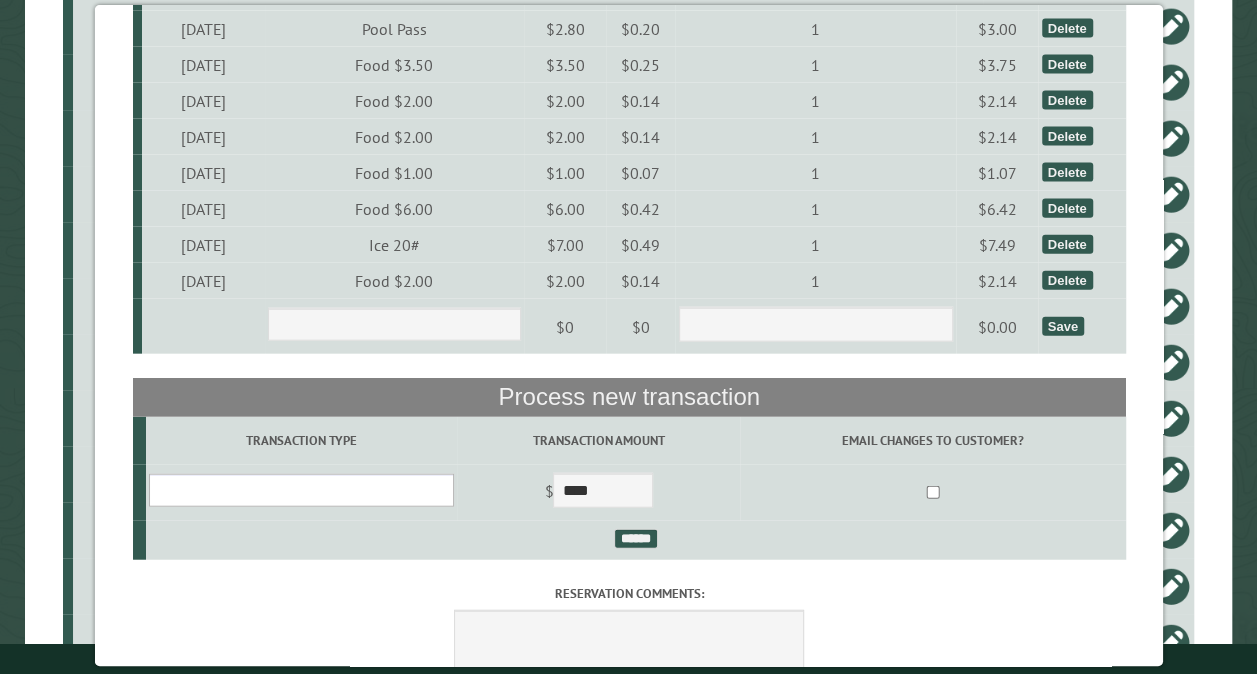click on "**********" at bounding box center (300, 490) 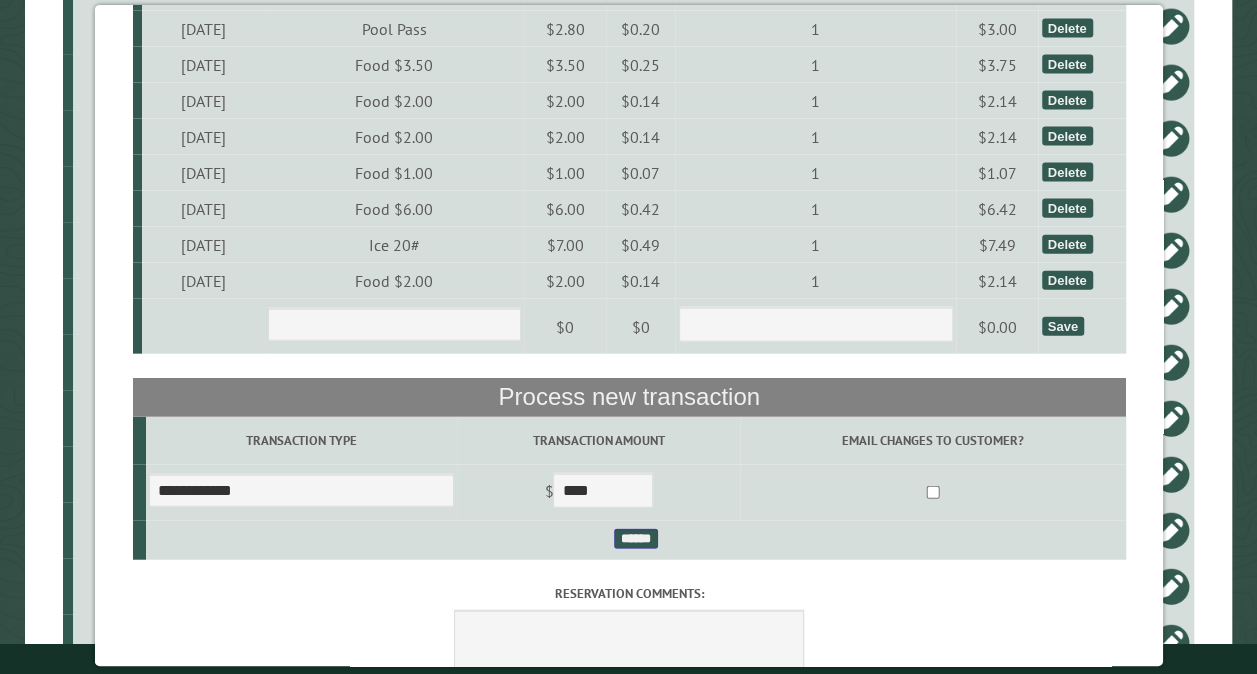 click on "******" at bounding box center (635, 539) 